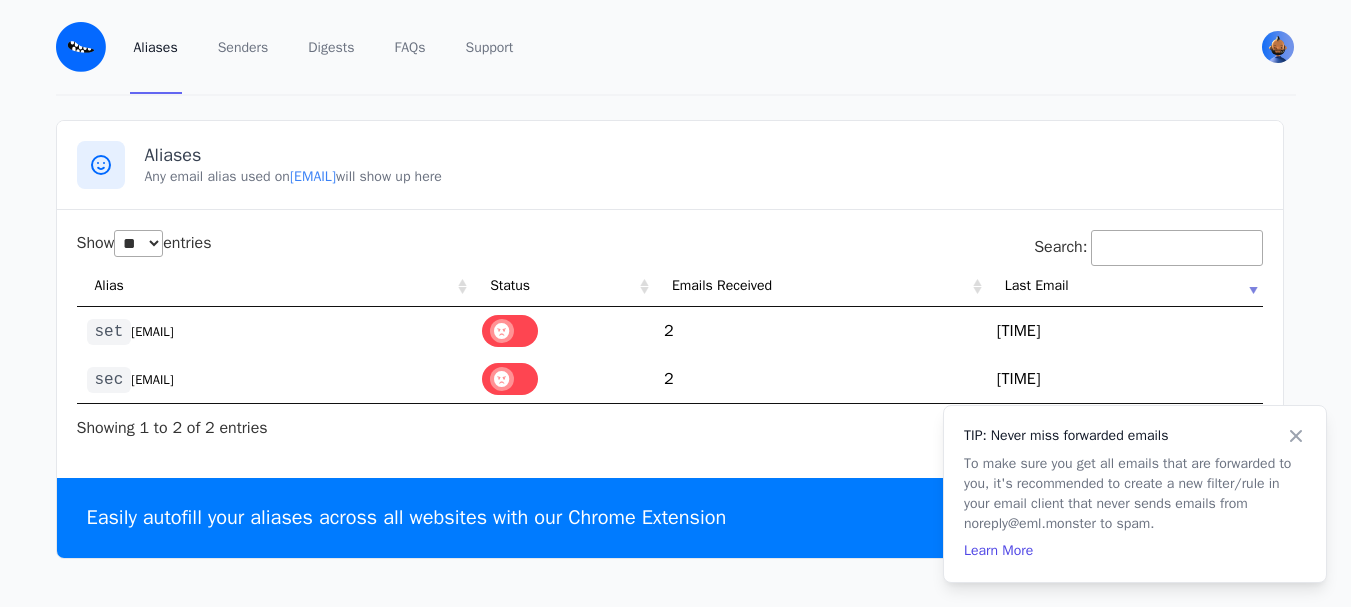 select on "**" 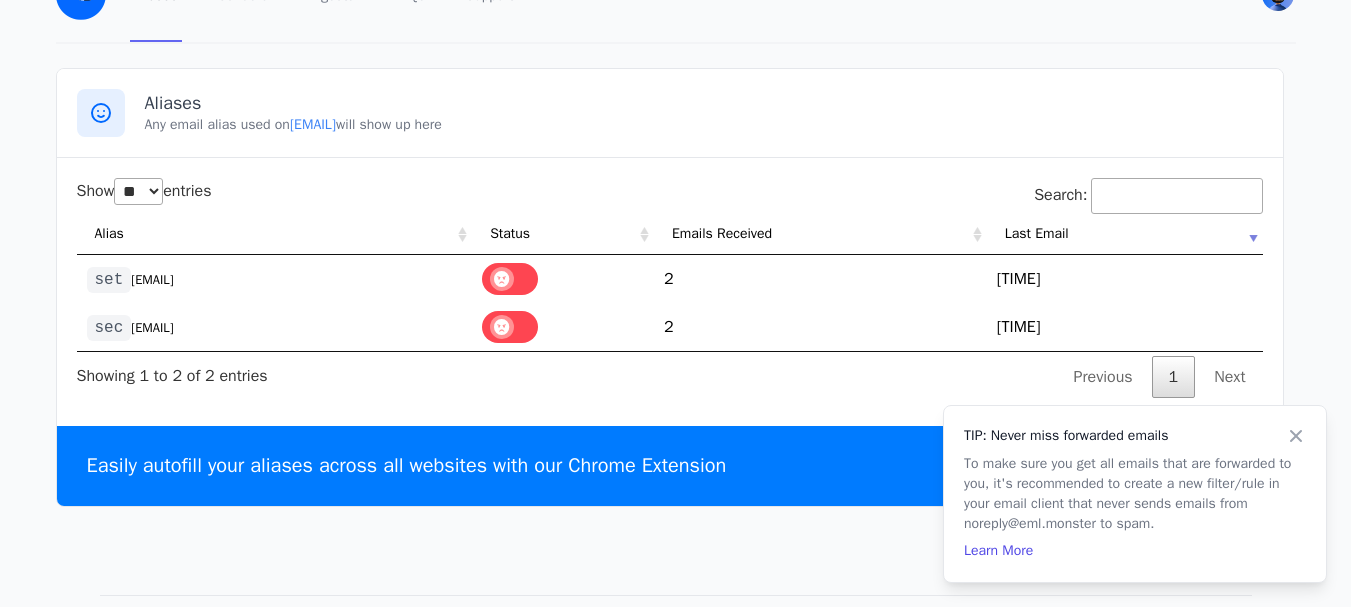 scroll, scrollTop: 0, scrollLeft: 0, axis: both 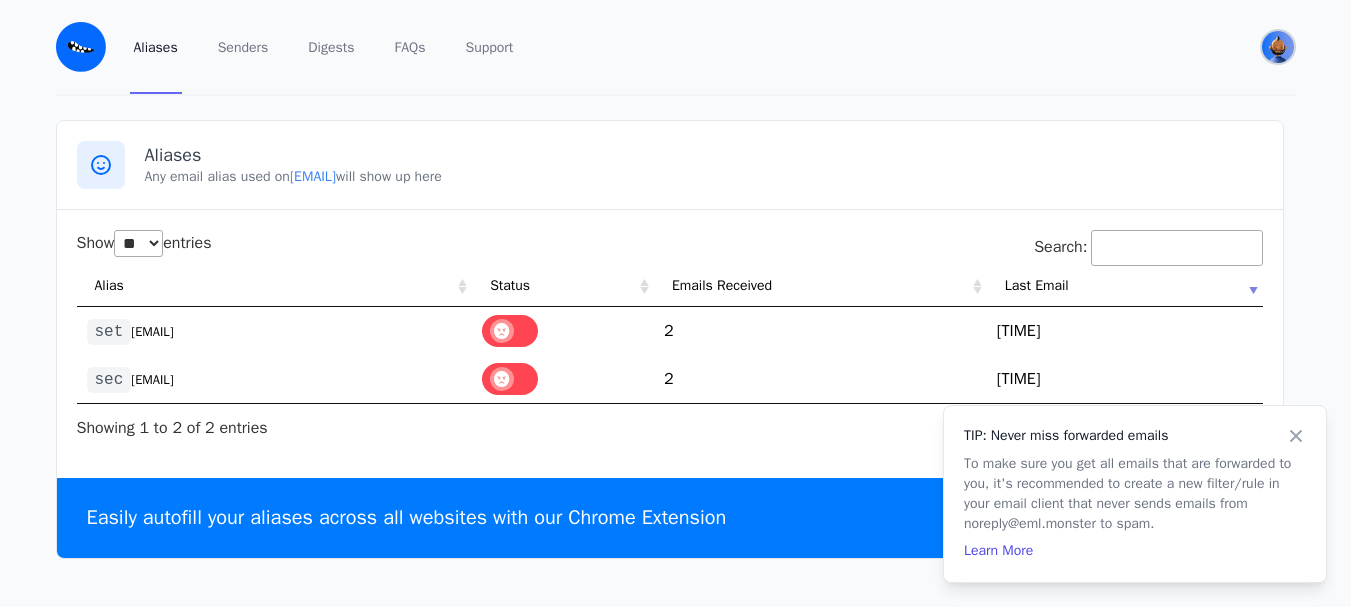 click at bounding box center [1278, 47] 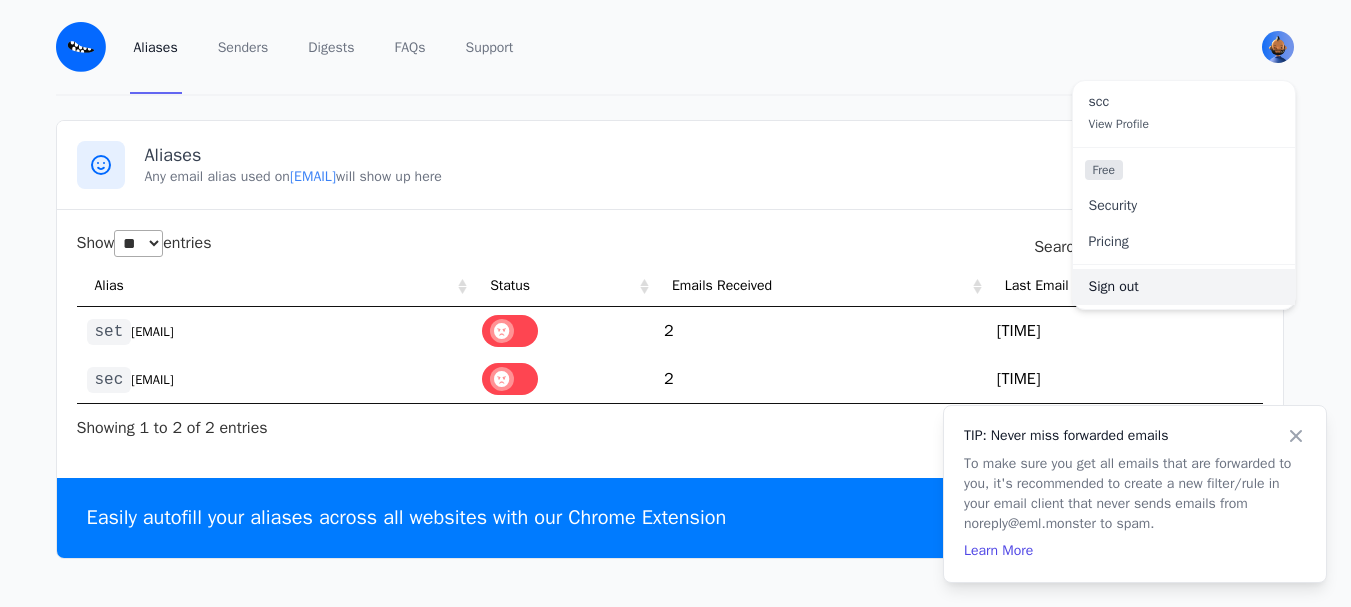 click on "Sign out" at bounding box center [1184, 287] 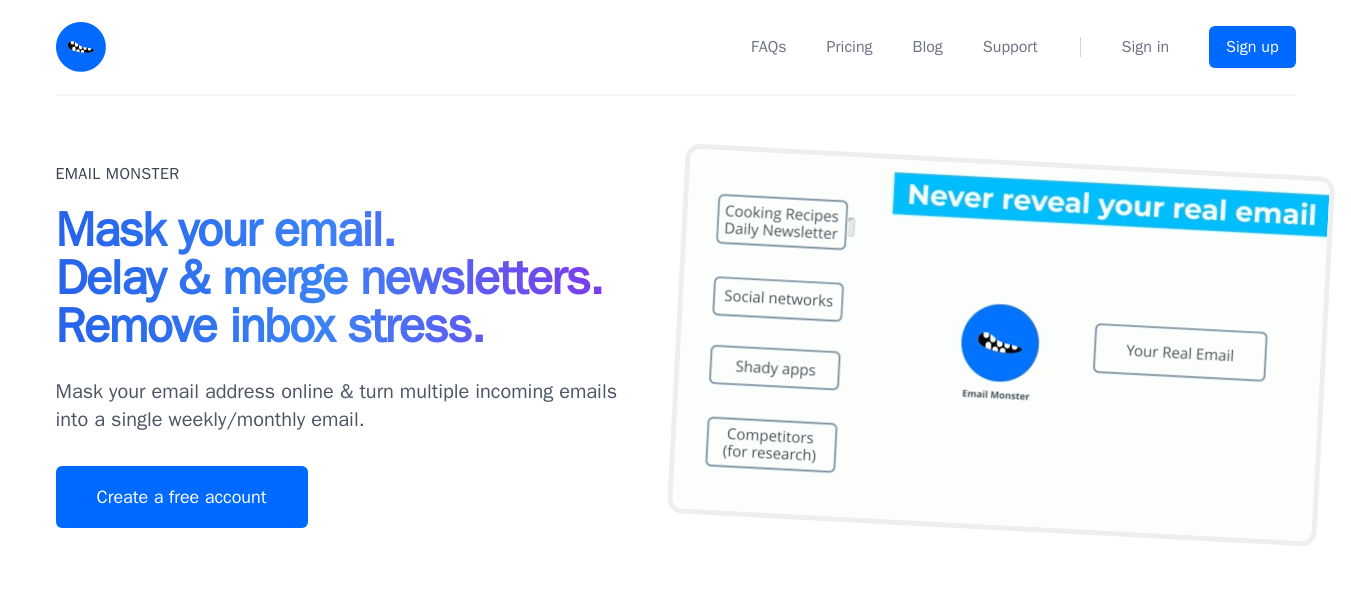 scroll, scrollTop: 0, scrollLeft: 0, axis: both 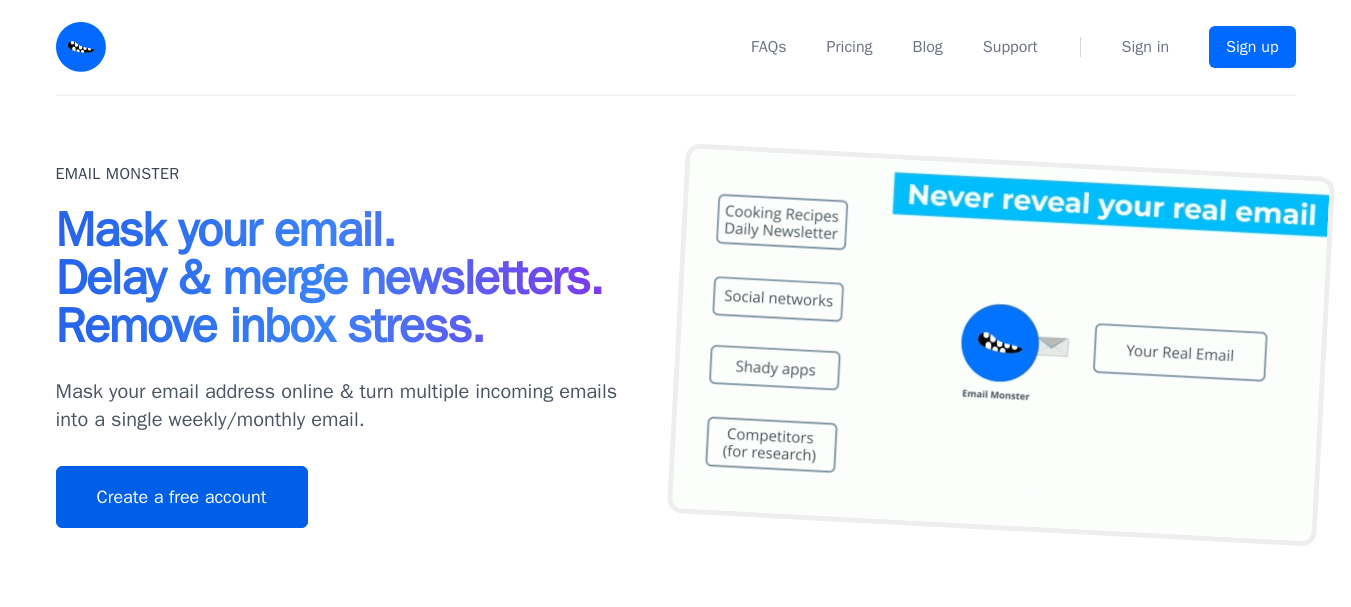 click on "Create a free account" at bounding box center (182, 497) 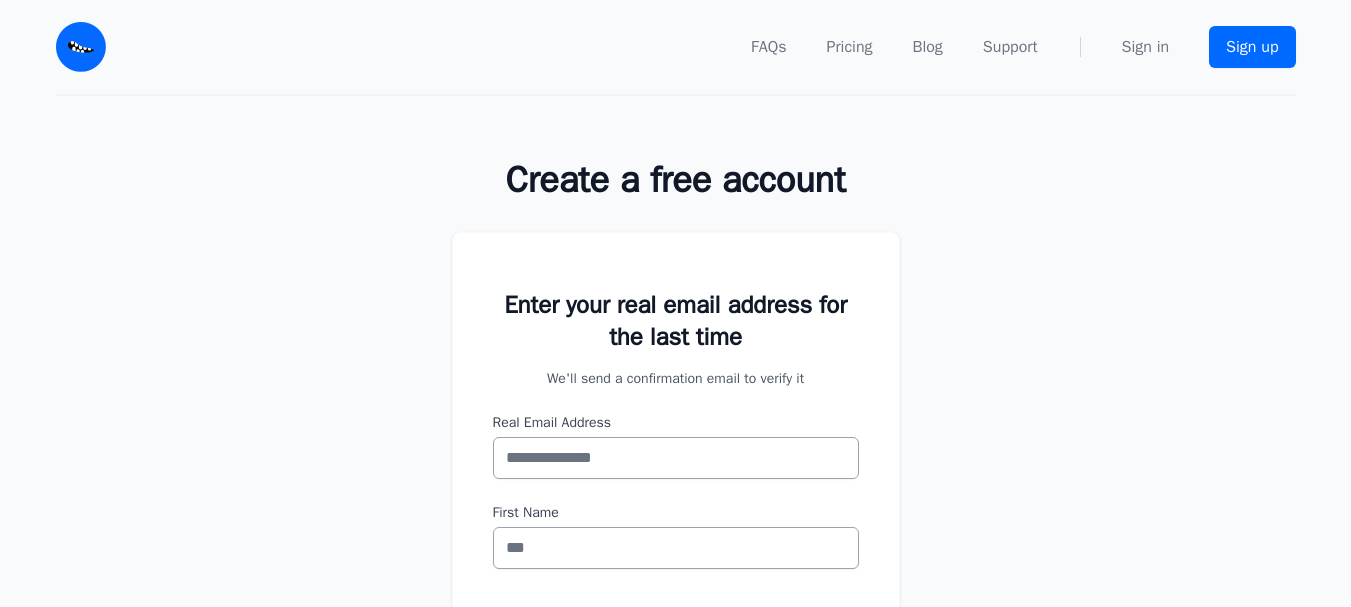 scroll, scrollTop: 0, scrollLeft: 0, axis: both 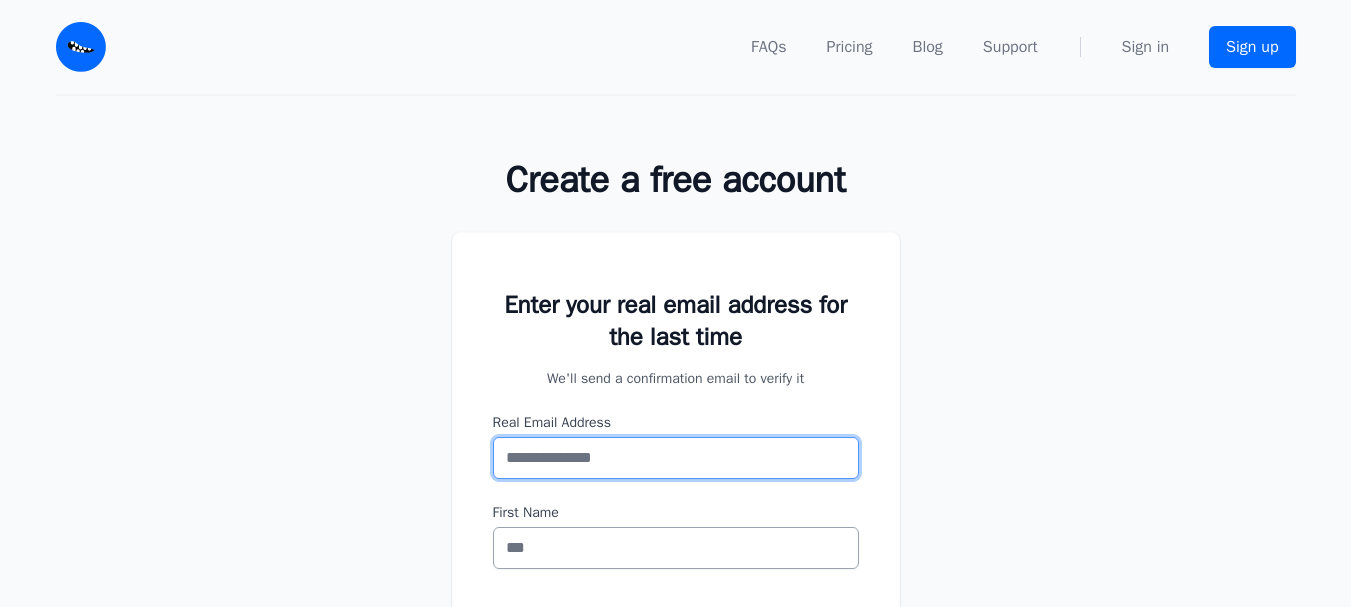 paste on "**********" 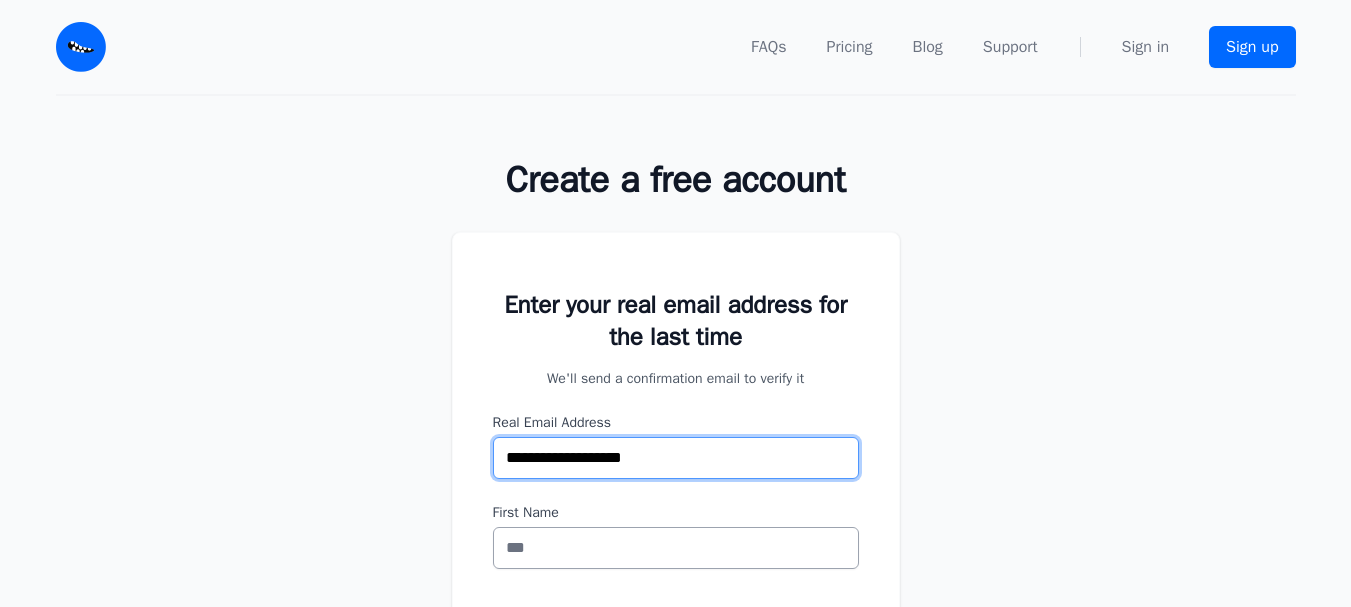 type on "**********" 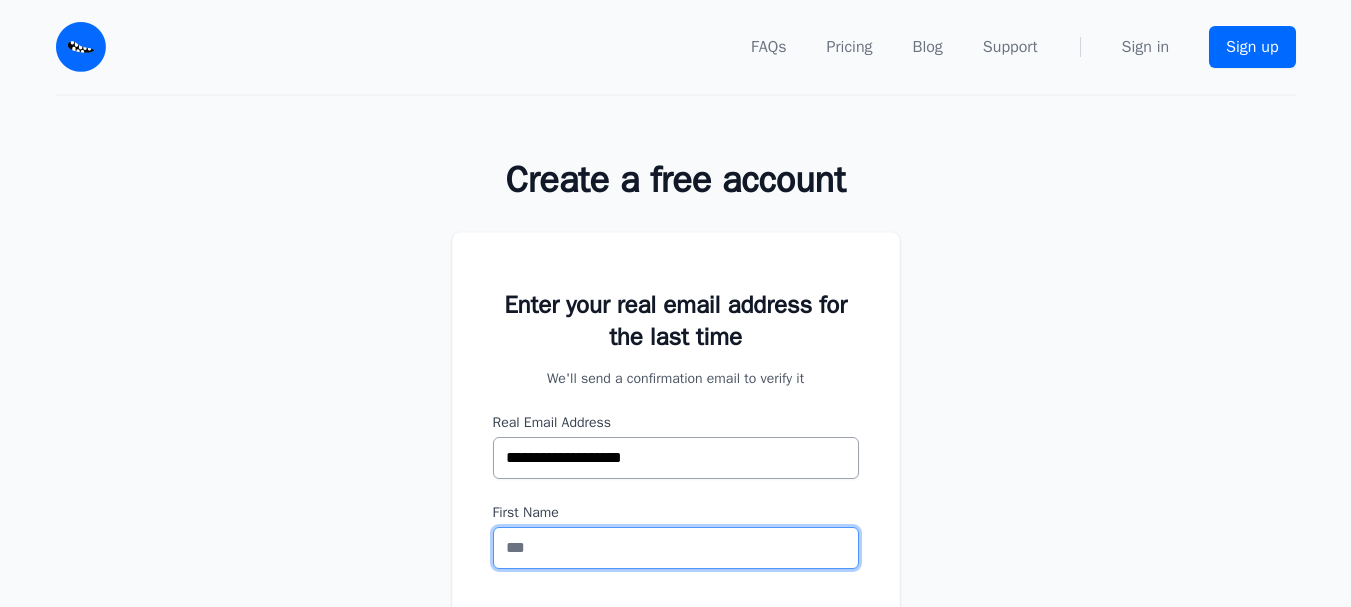 click on "First Name" at bounding box center [676, 548] 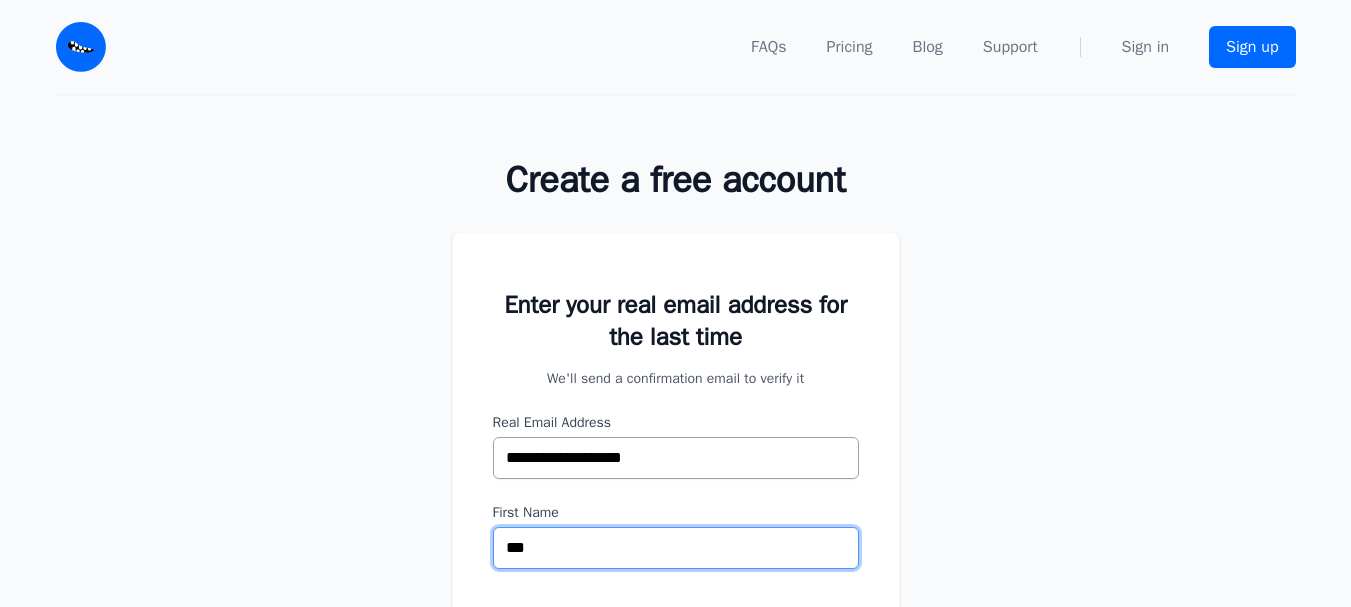 scroll, scrollTop: 200, scrollLeft: 0, axis: vertical 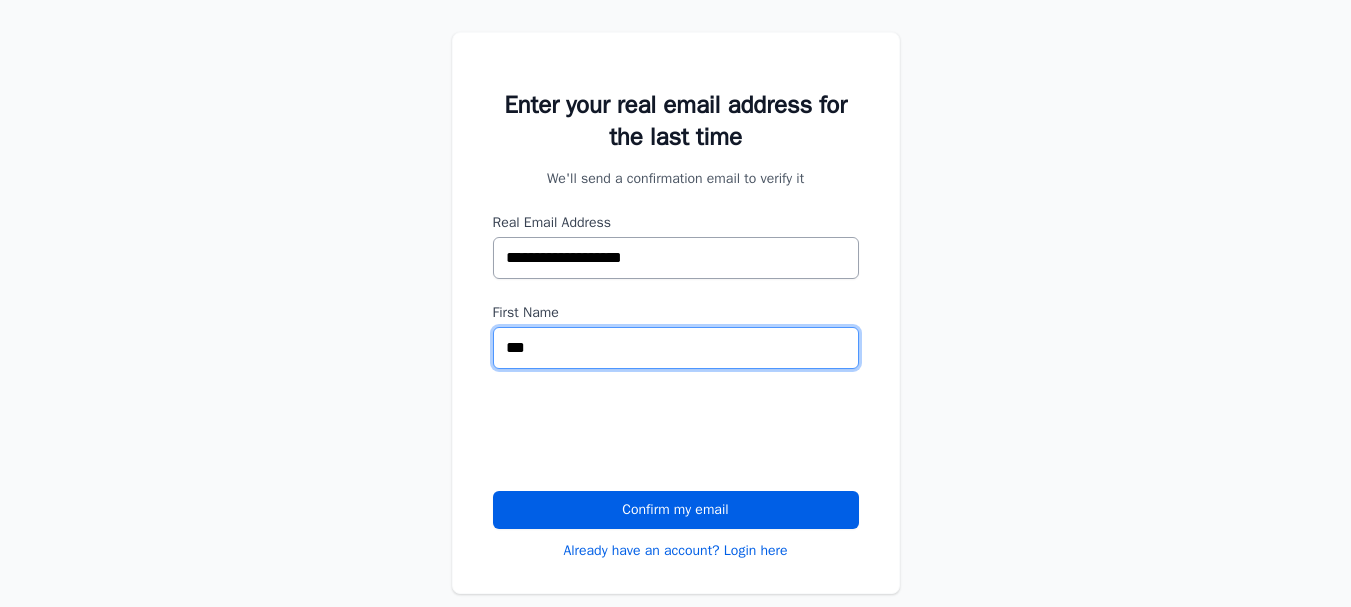 type on "***" 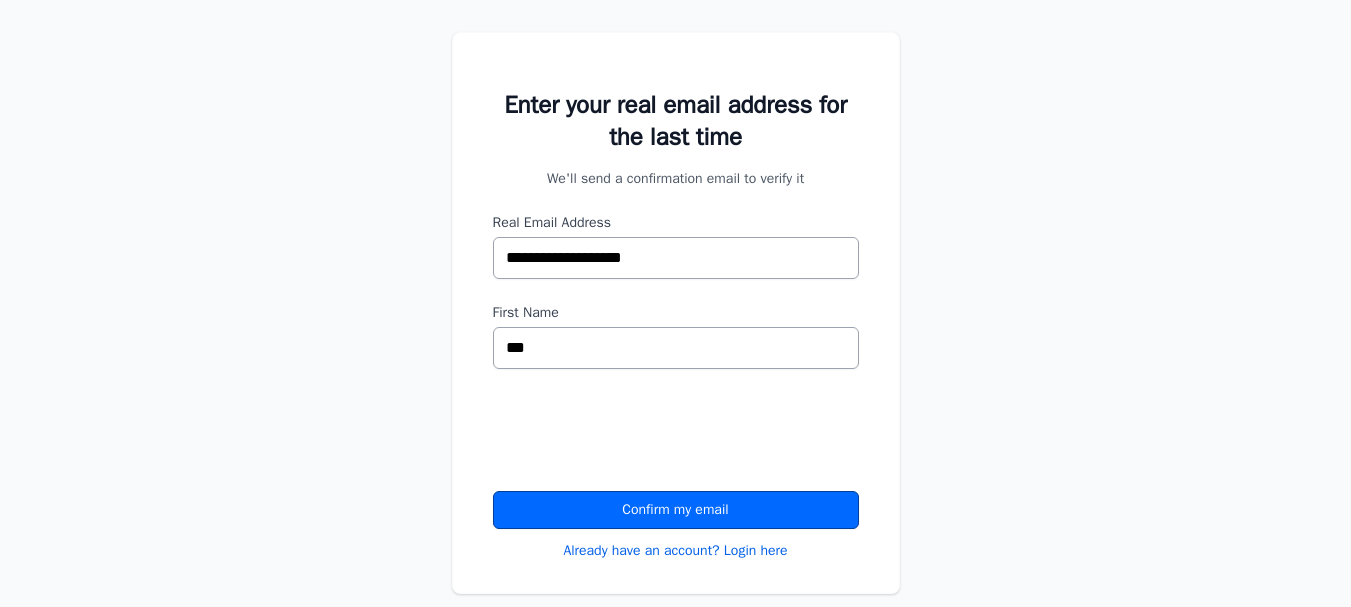click on "Confirm my email" at bounding box center (676, 510) 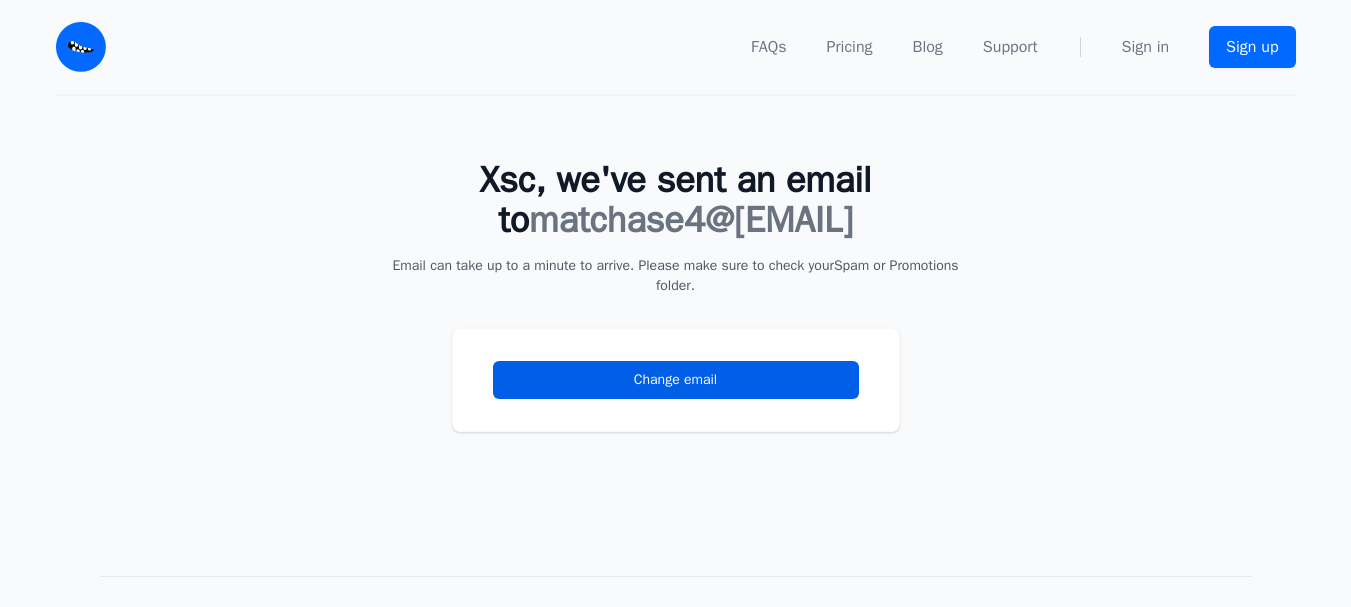scroll, scrollTop: 0, scrollLeft: 0, axis: both 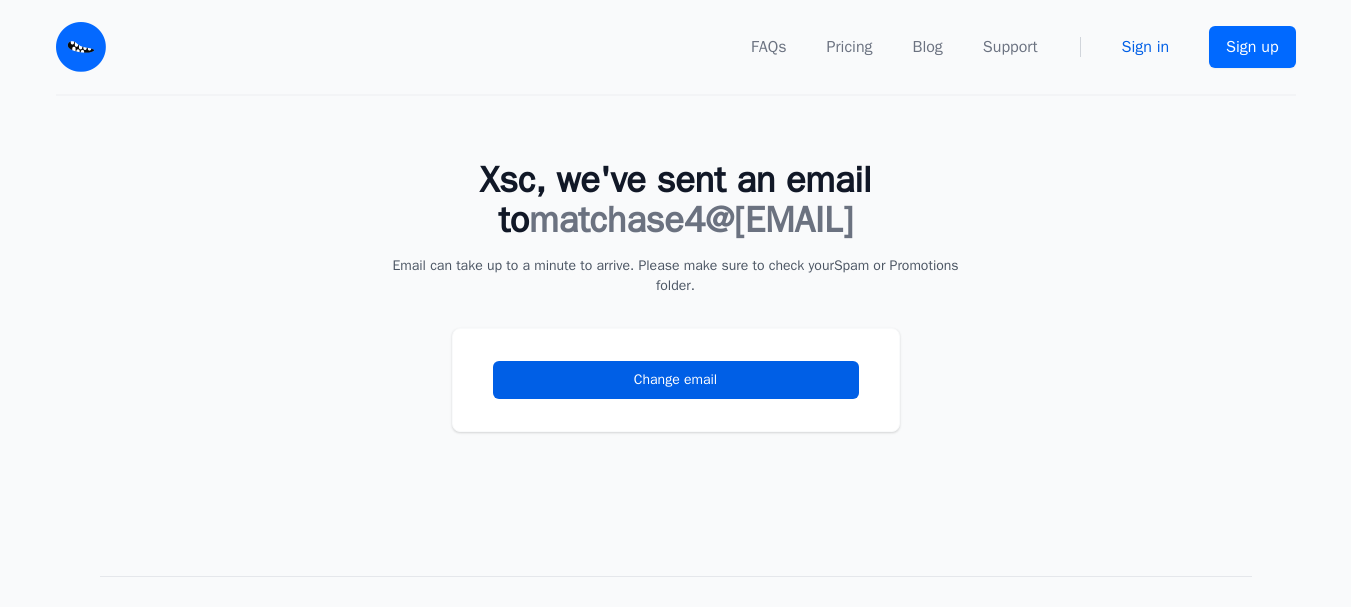 click on "Sign in" at bounding box center (1145, 47) 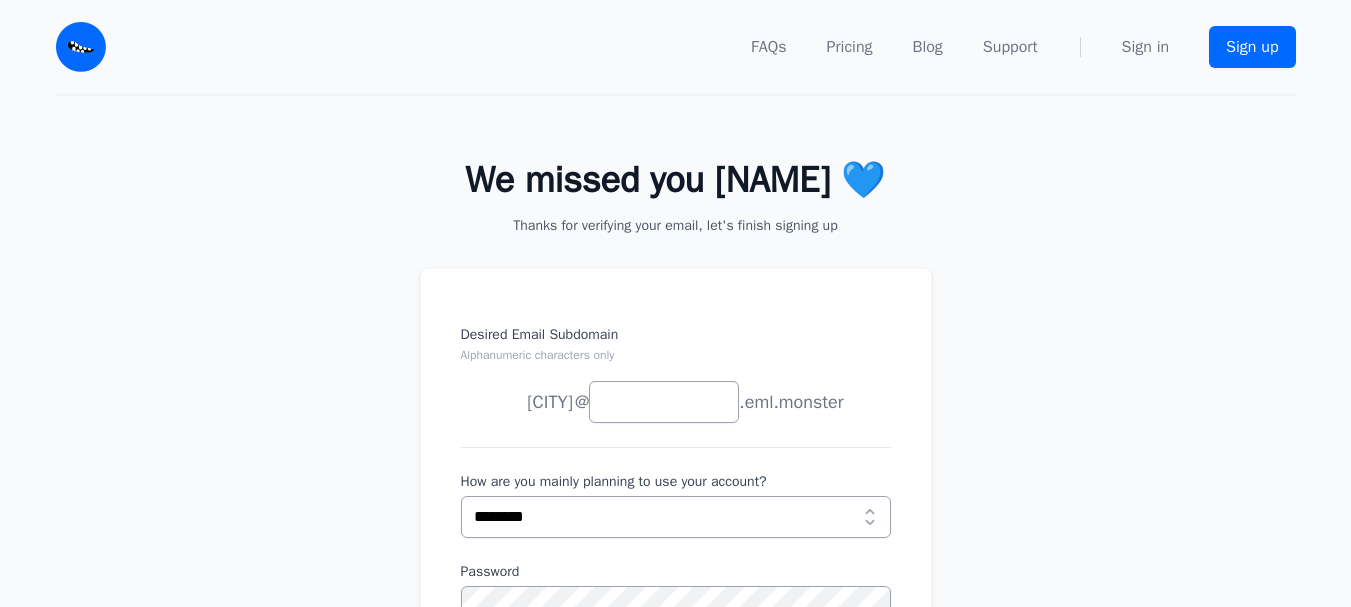 scroll, scrollTop: 0, scrollLeft: 0, axis: both 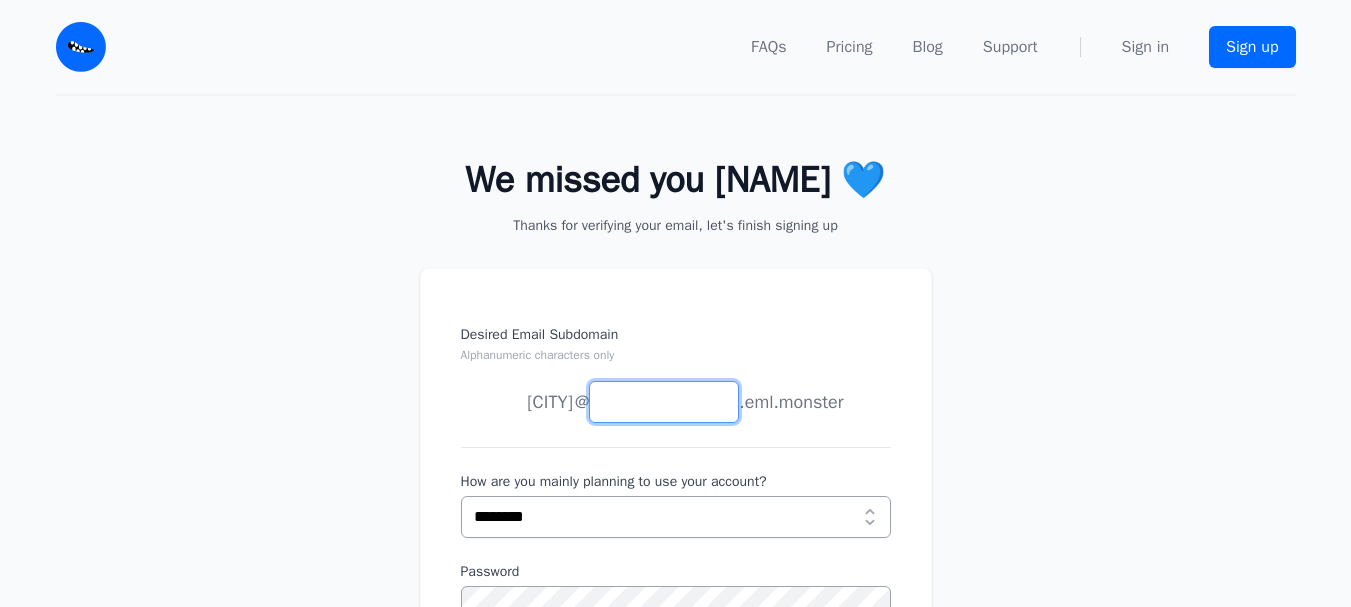 click on "Desired Email Subdomain
Alphanumeric characters only" at bounding box center (664, 402) 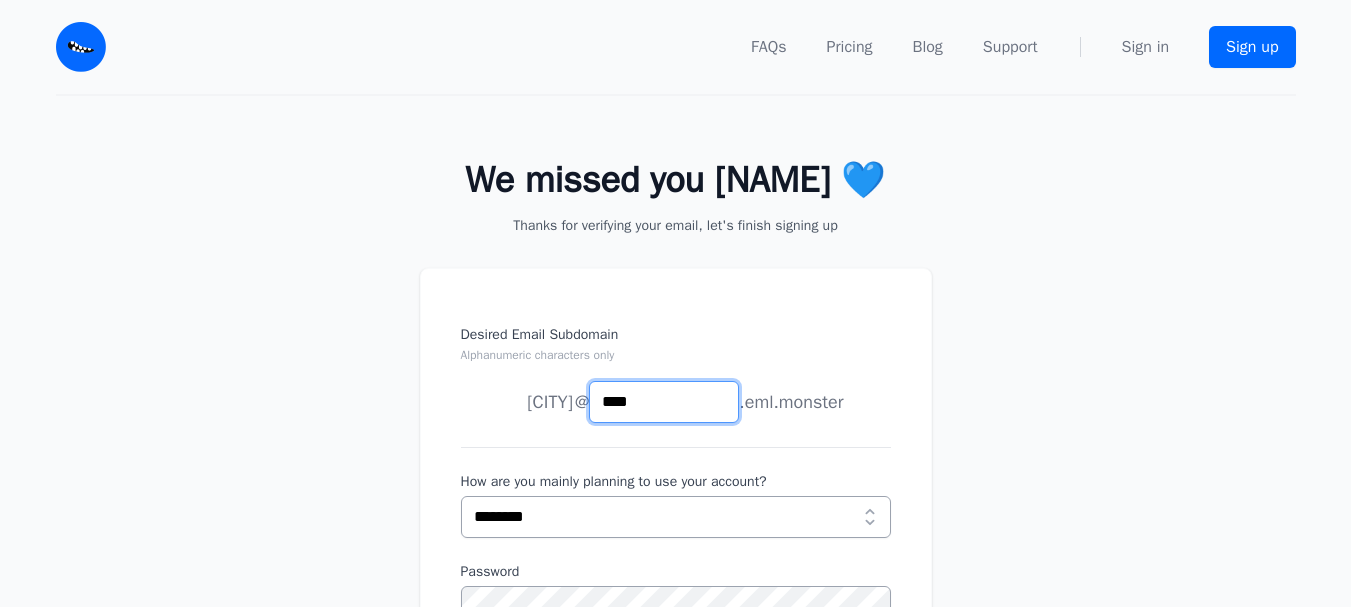 scroll, scrollTop: 200, scrollLeft: 0, axis: vertical 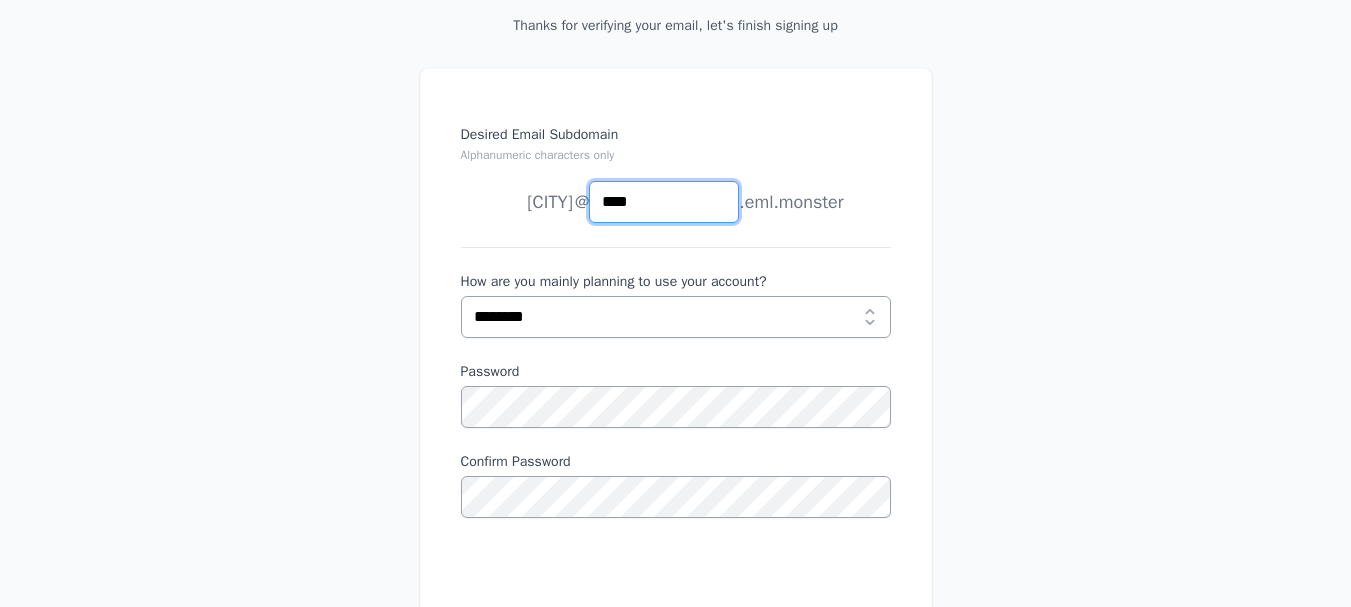 type on "****" 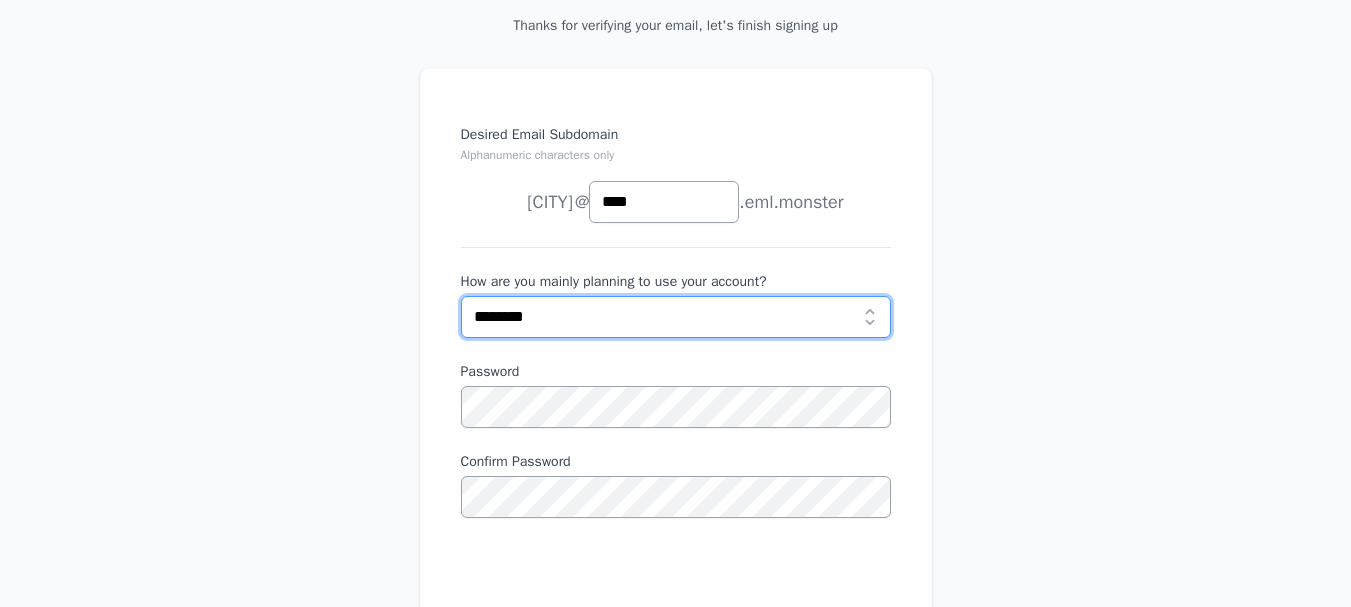 click on "**********" at bounding box center (676, 317) 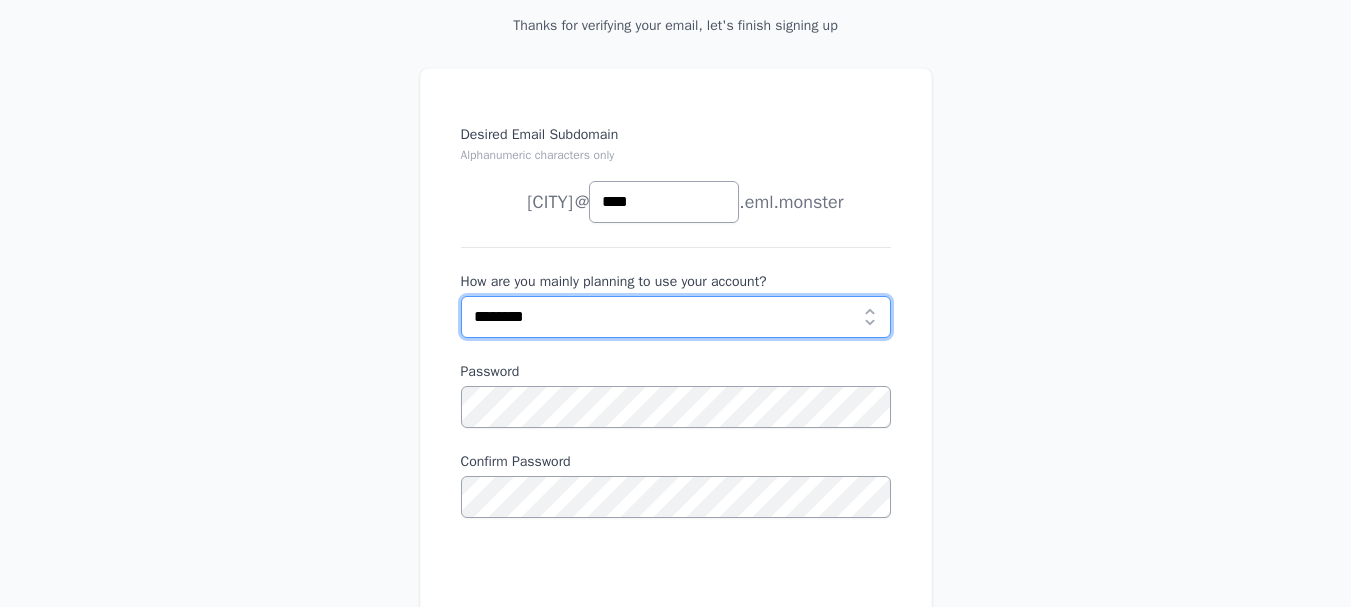 select on "***" 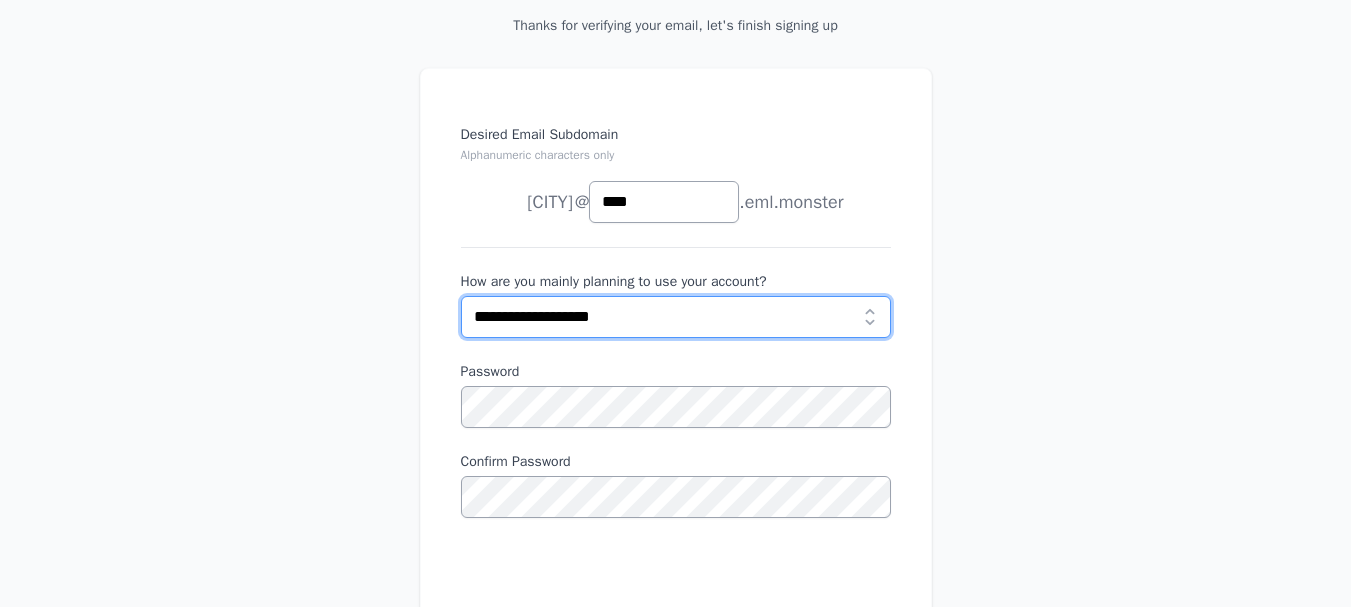 click on "**********" at bounding box center (676, 317) 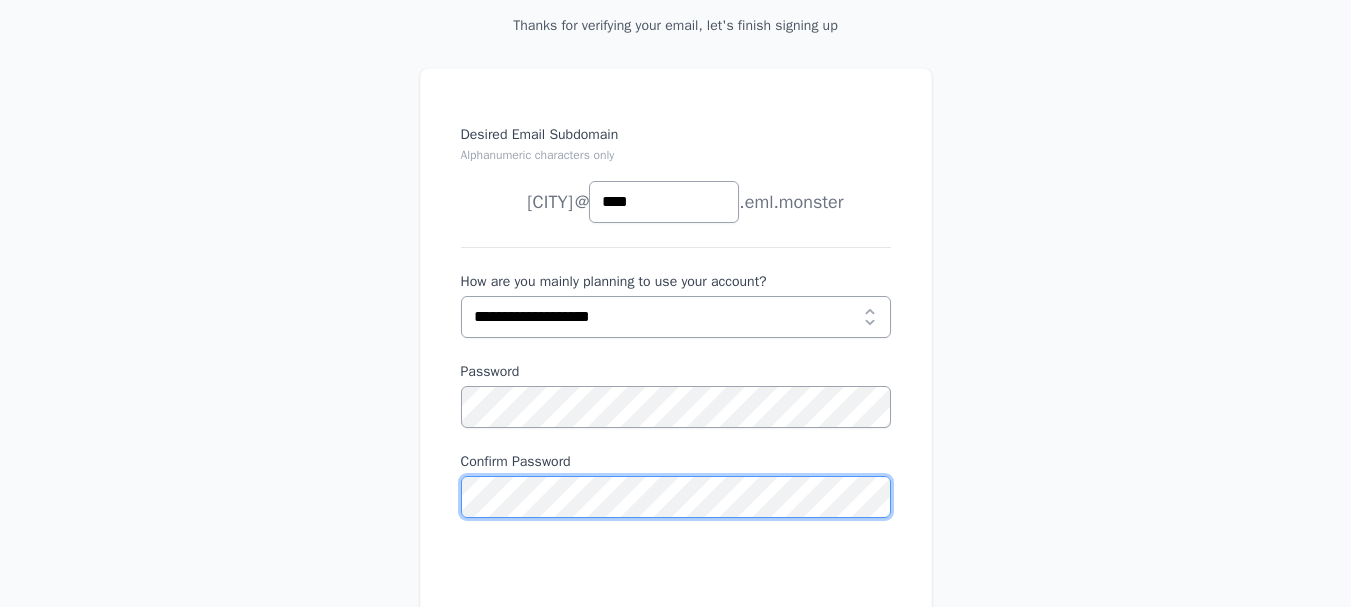 scroll, scrollTop: 400, scrollLeft: 0, axis: vertical 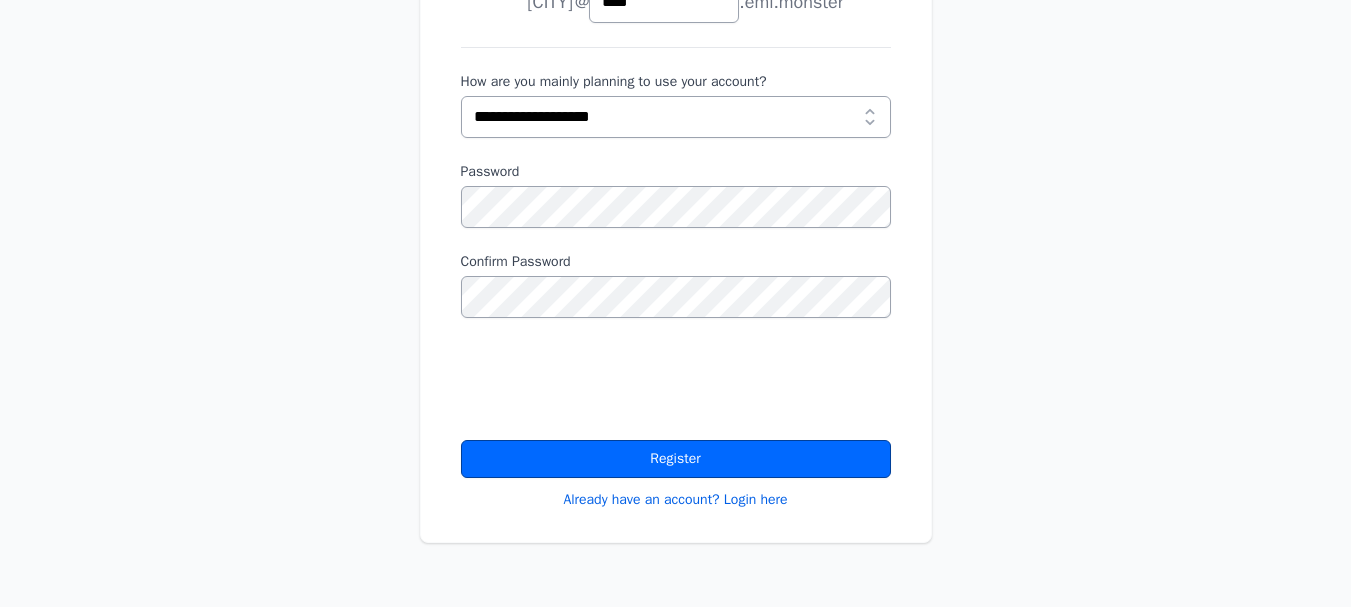 click on "Register" at bounding box center [676, 459] 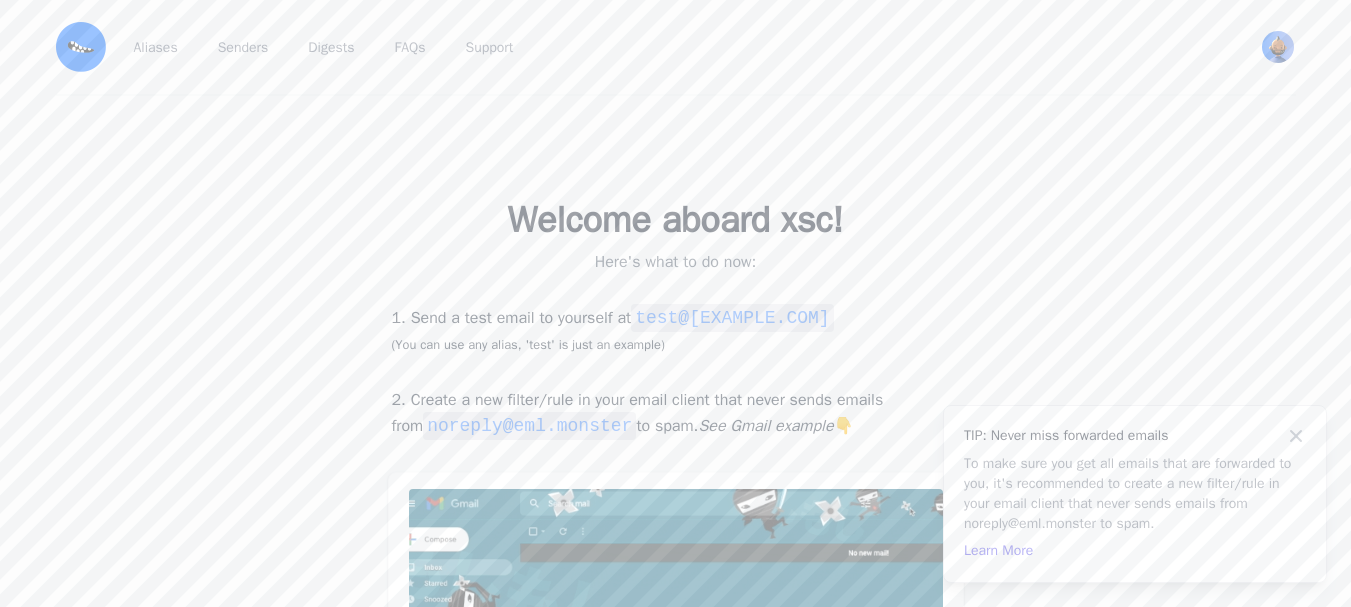 scroll, scrollTop: 0, scrollLeft: 0, axis: both 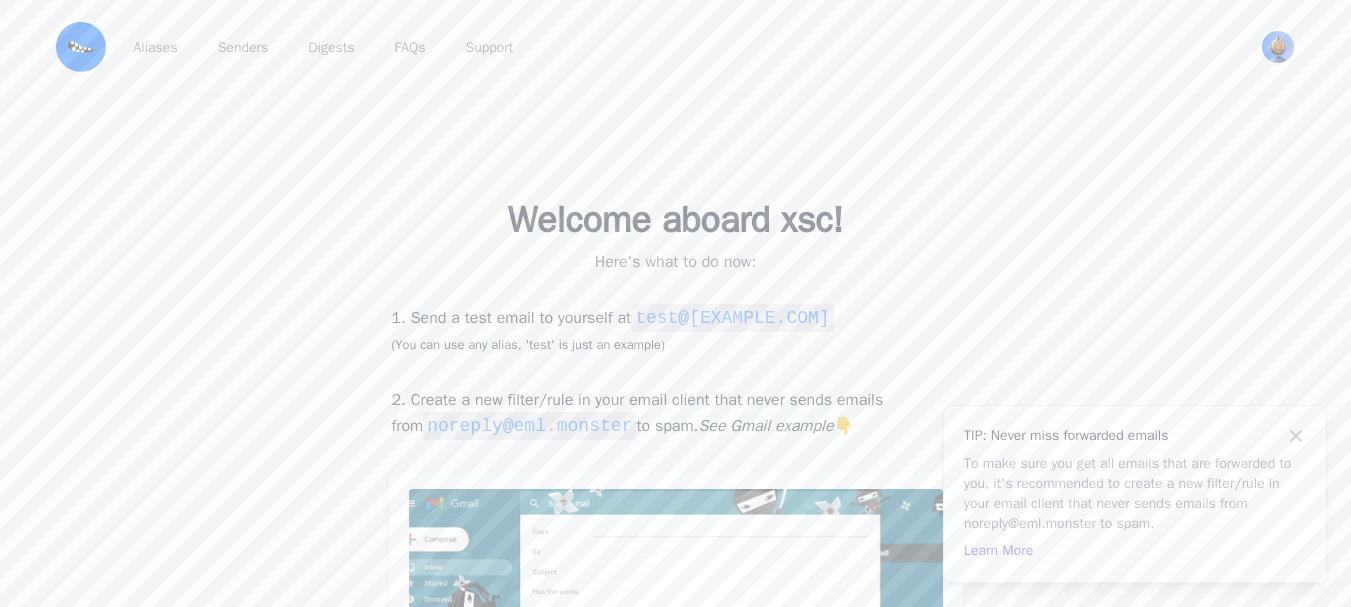 drag, startPoint x: 671, startPoint y: 316, endPoint x: 855, endPoint y: 314, distance: 184.01086 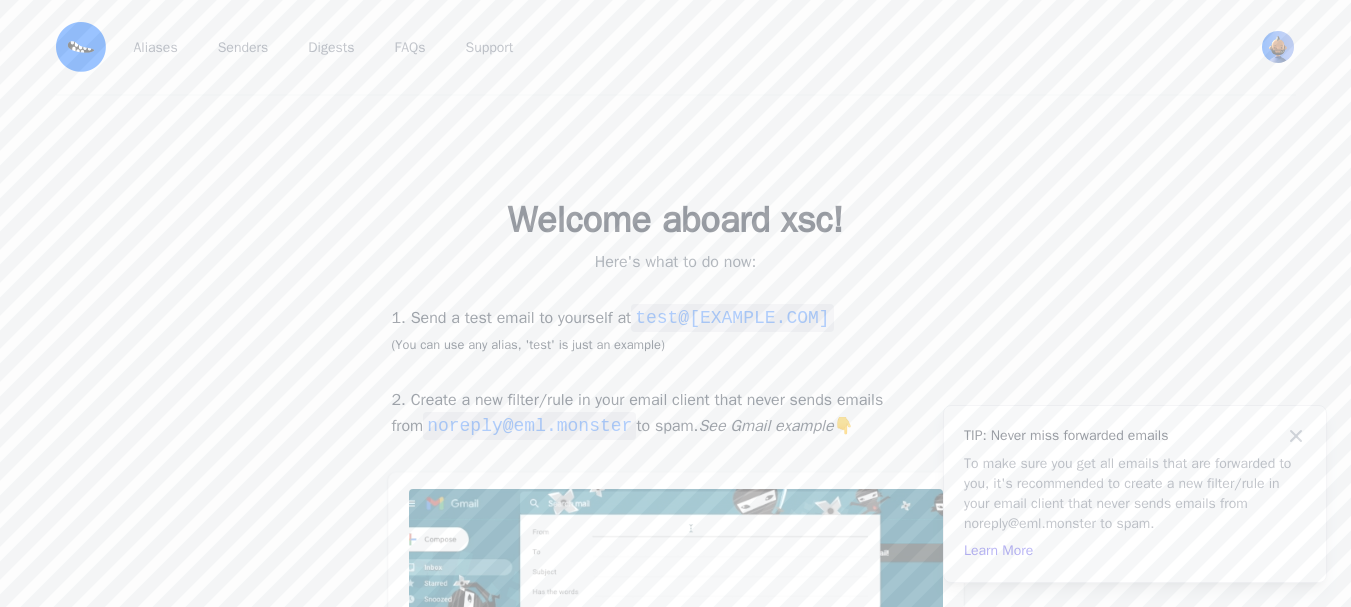 click on "1. Send a test email to yourself at  test@[EXAMPLE.COM] (You can use any alias, 'test' is just an example)" at bounding box center [676, 330] 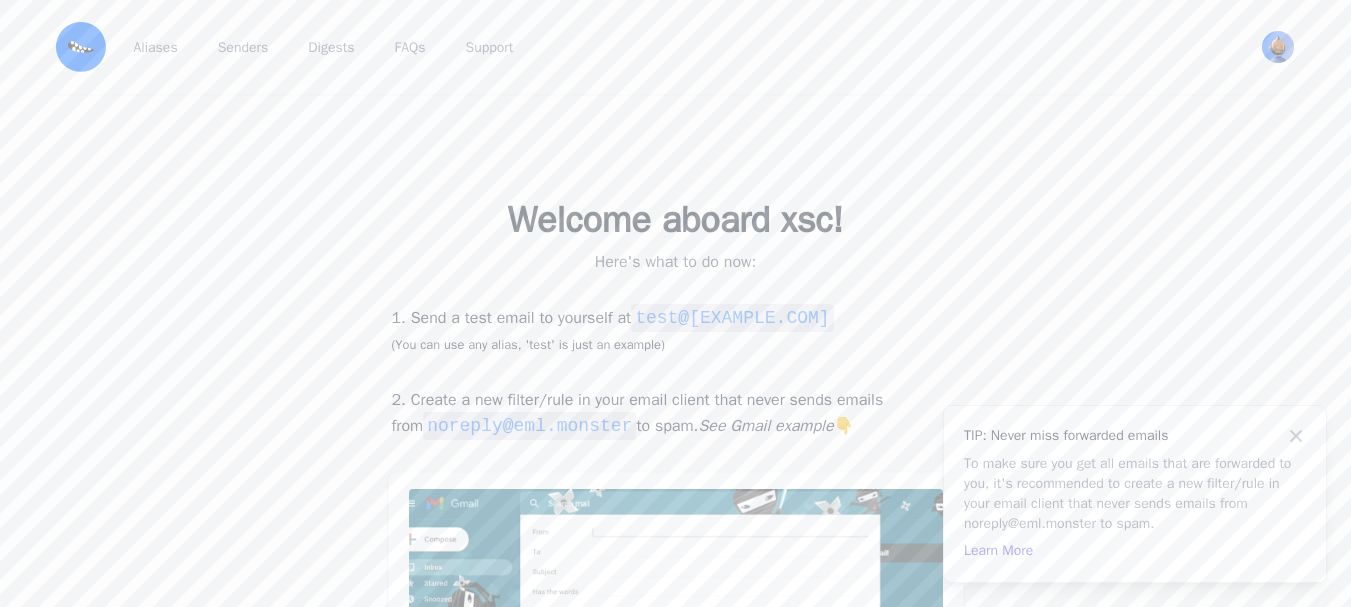 copy on "support@example.com" 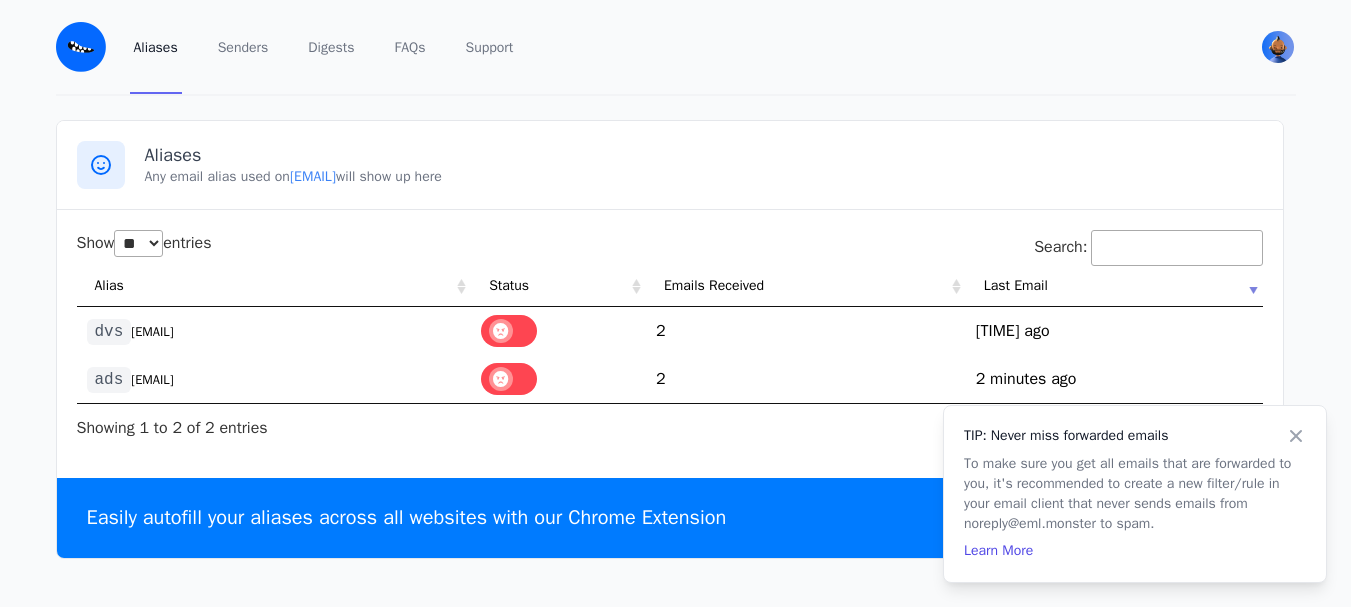 select on "**" 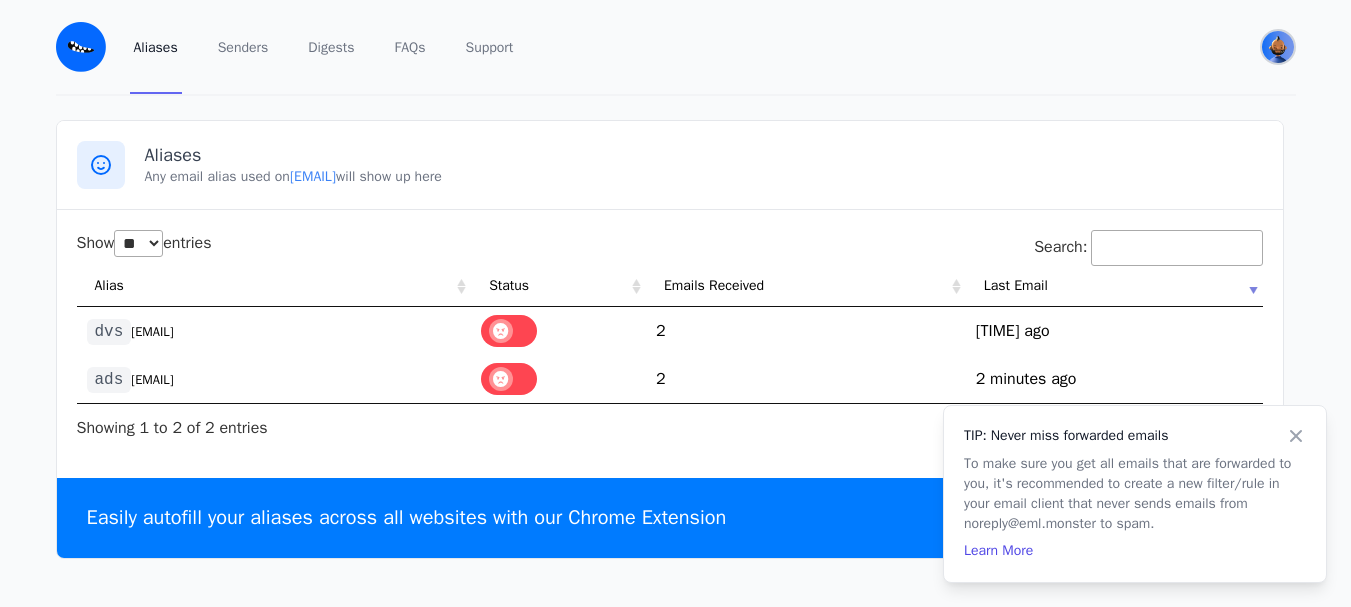 drag, startPoint x: 0, startPoint y: 0, endPoint x: 1269, endPoint y: 47, distance: 1269.8701 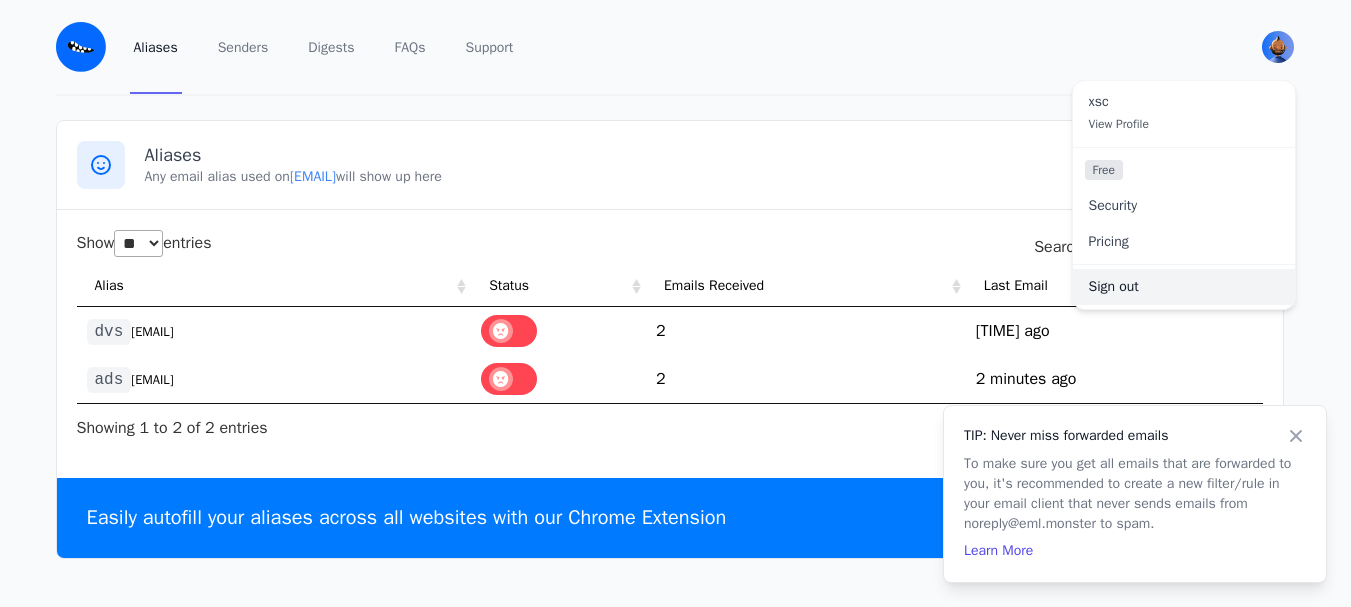 click on "Sign out" at bounding box center (1184, 287) 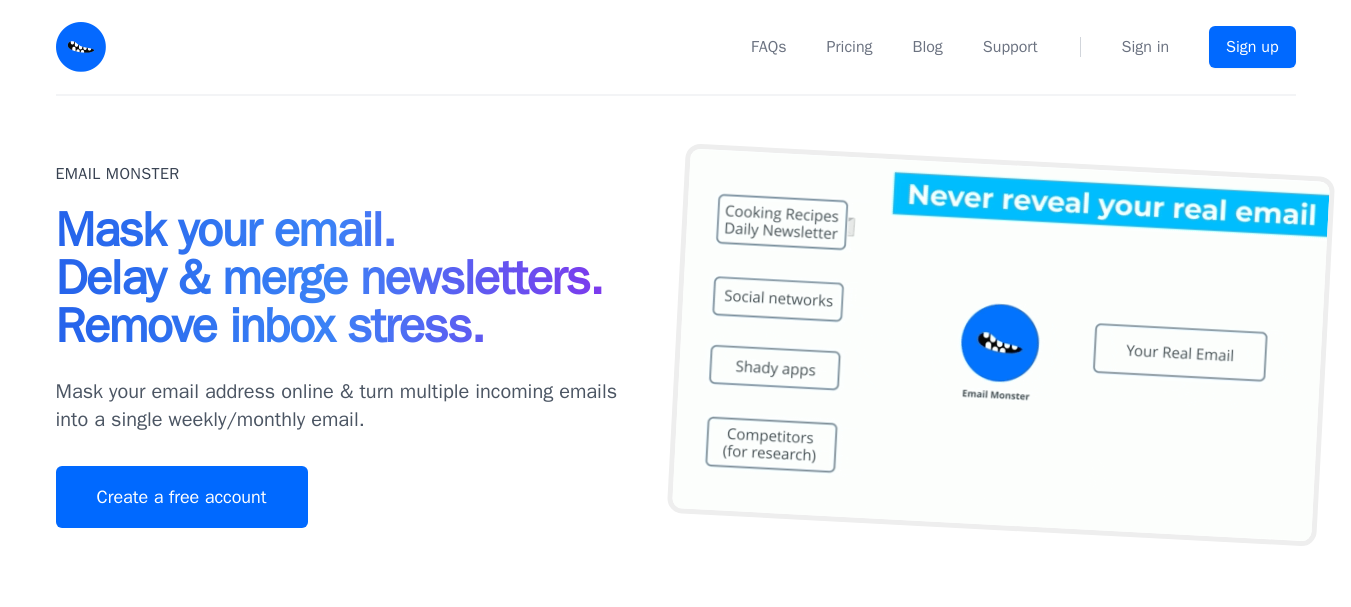 scroll, scrollTop: 0, scrollLeft: 0, axis: both 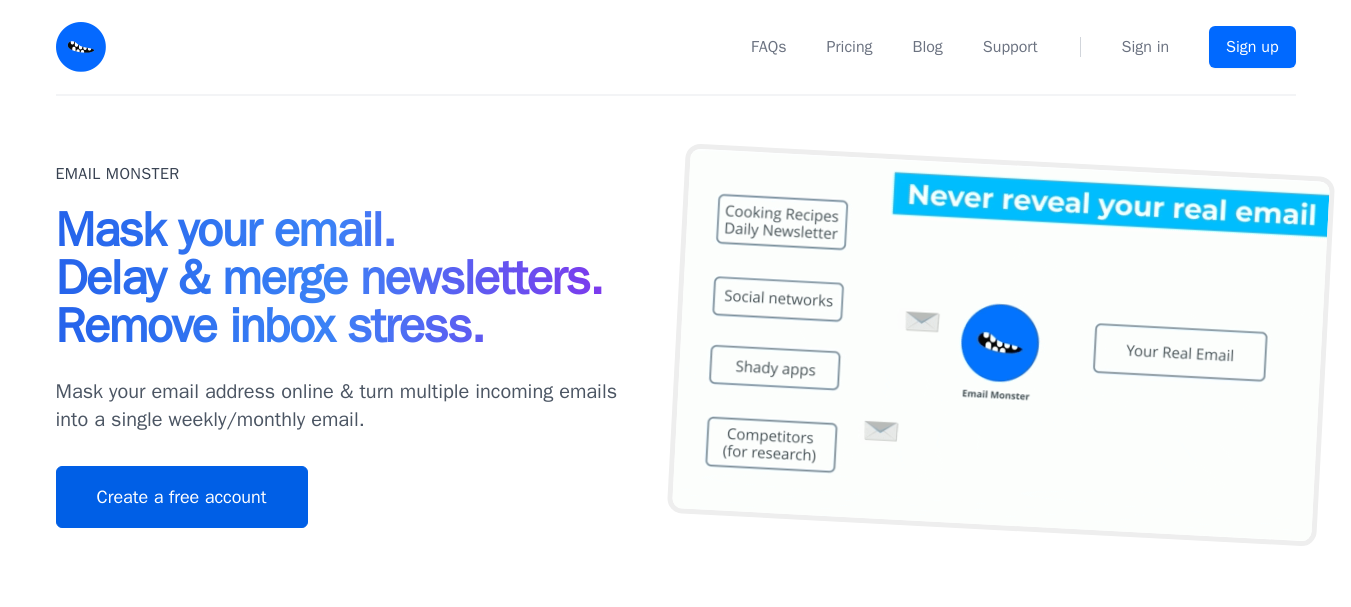 click on "Create a free account" at bounding box center (182, 497) 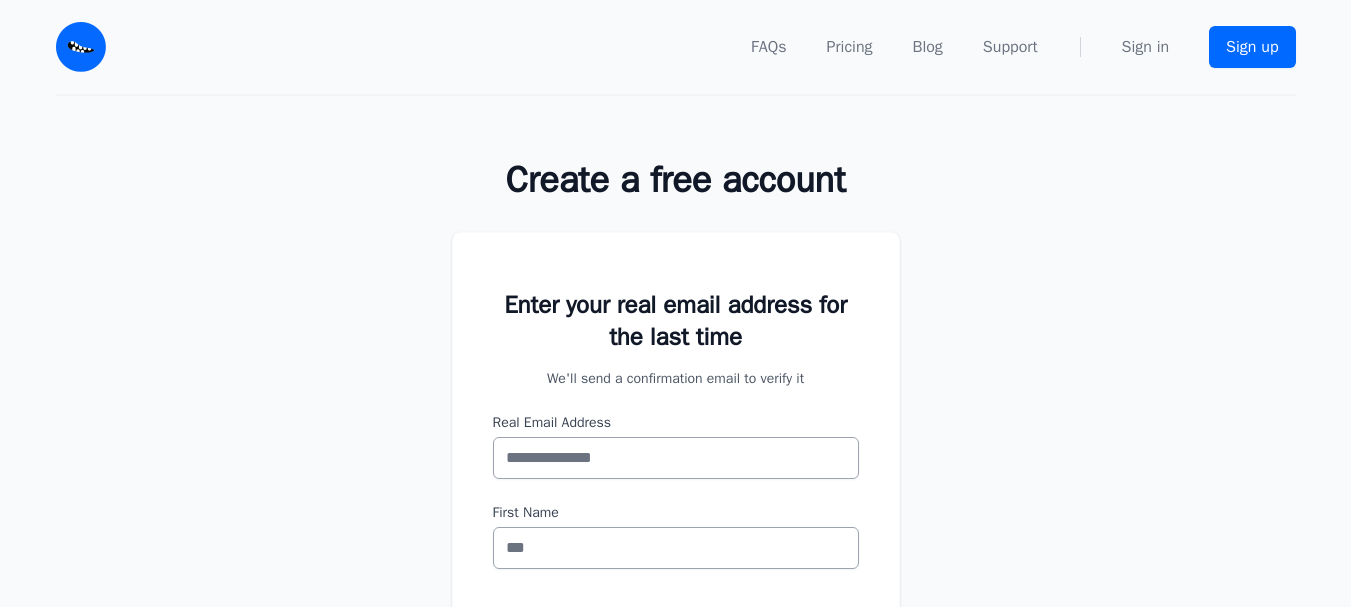 scroll, scrollTop: 0, scrollLeft: 0, axis: both 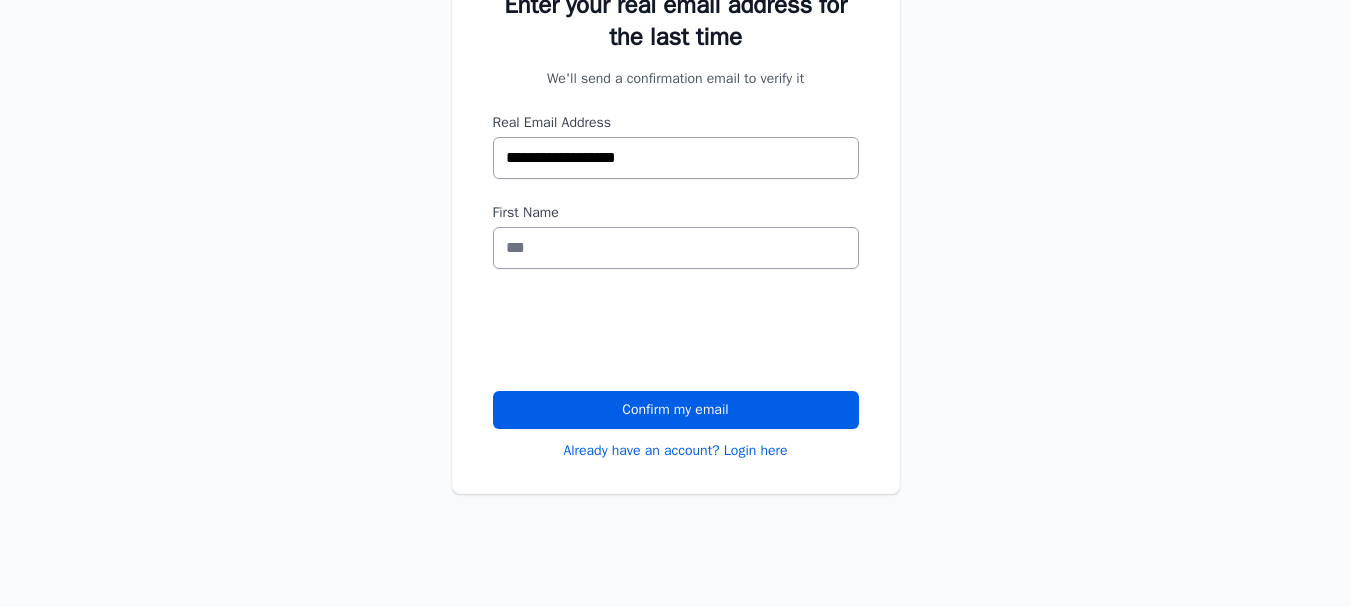 type on "**********" 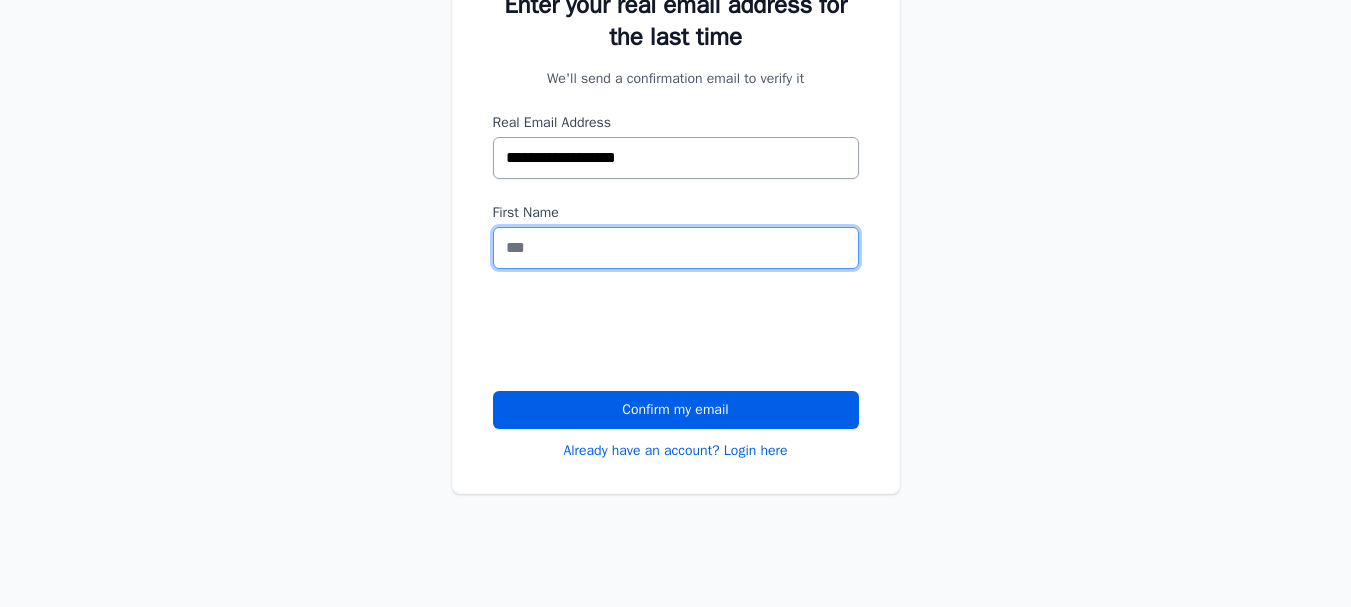 click on "First Name" at bounding box center [676, 248] 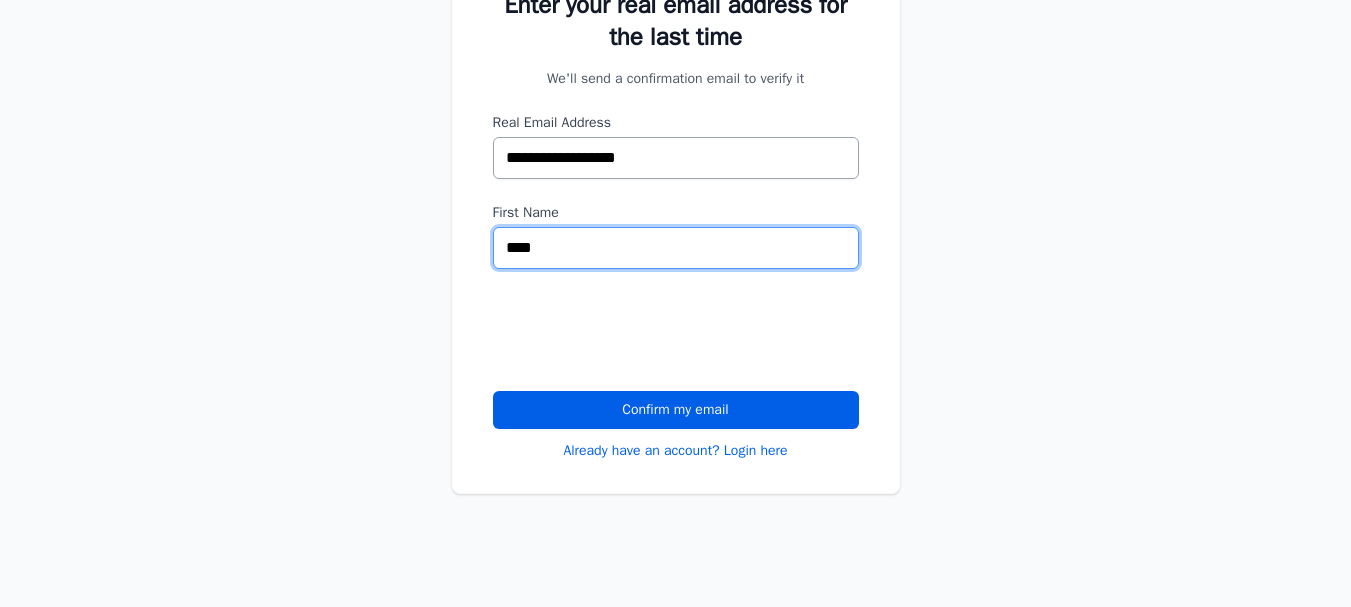 type on "****" 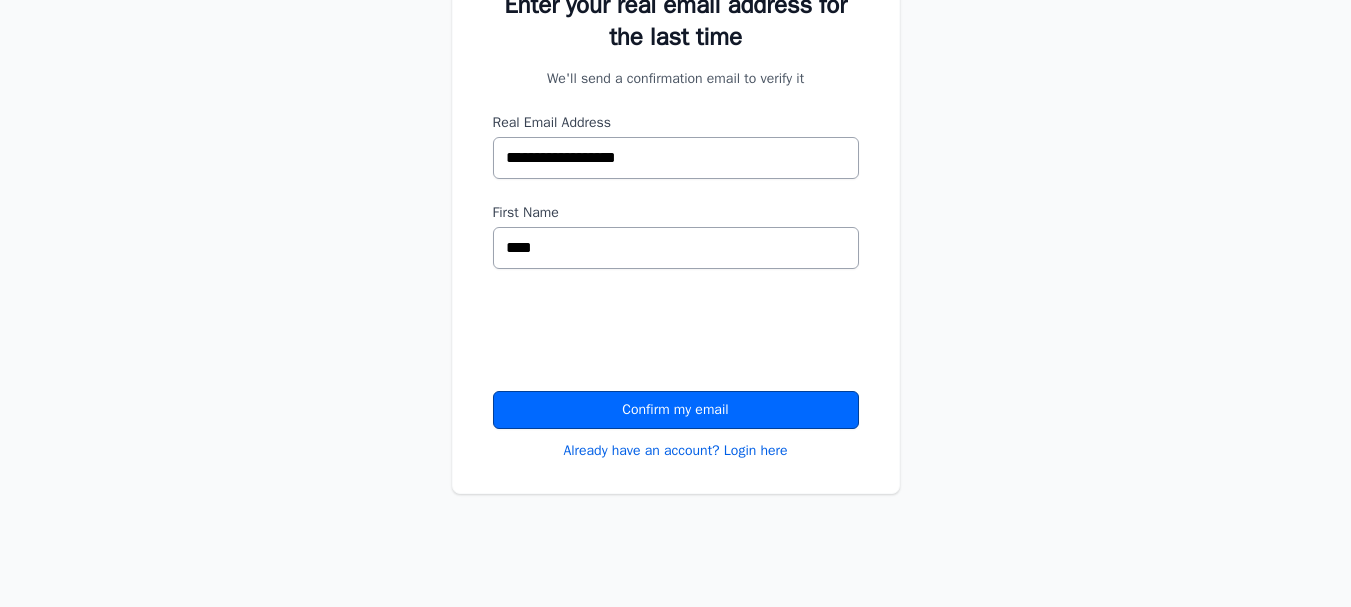 click on "Confirm my email" at bounding box center (676, 410) 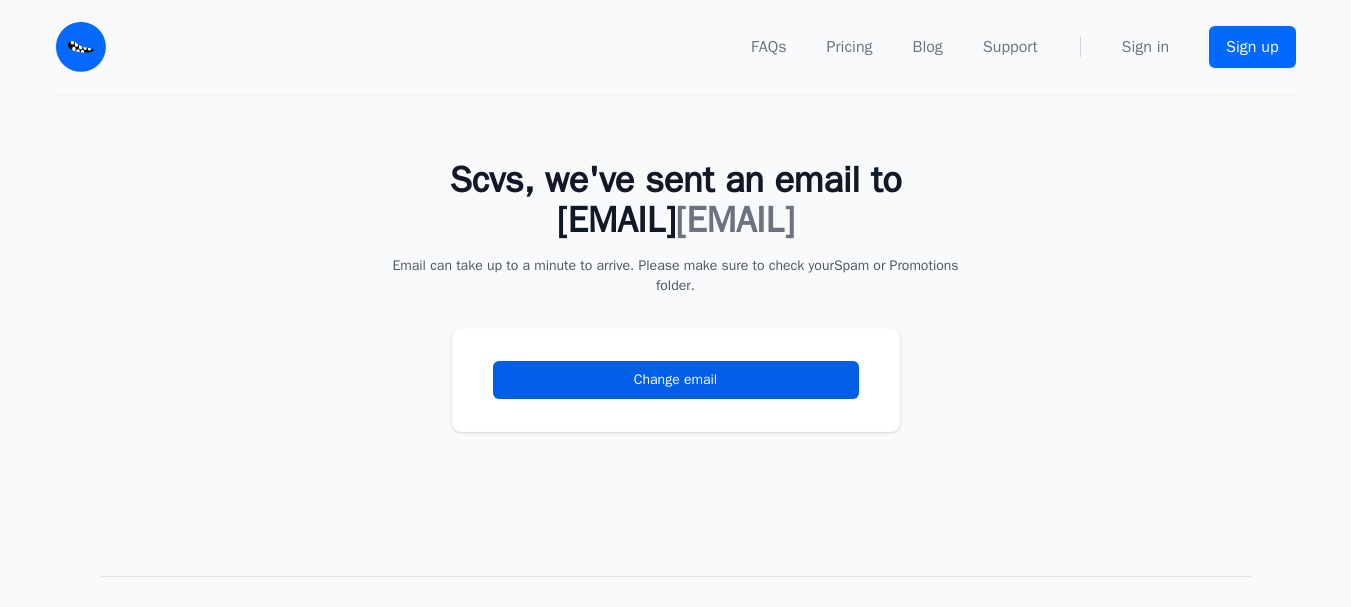 scroll, scrollTop: 0, scrollLeft: 0, axis: both 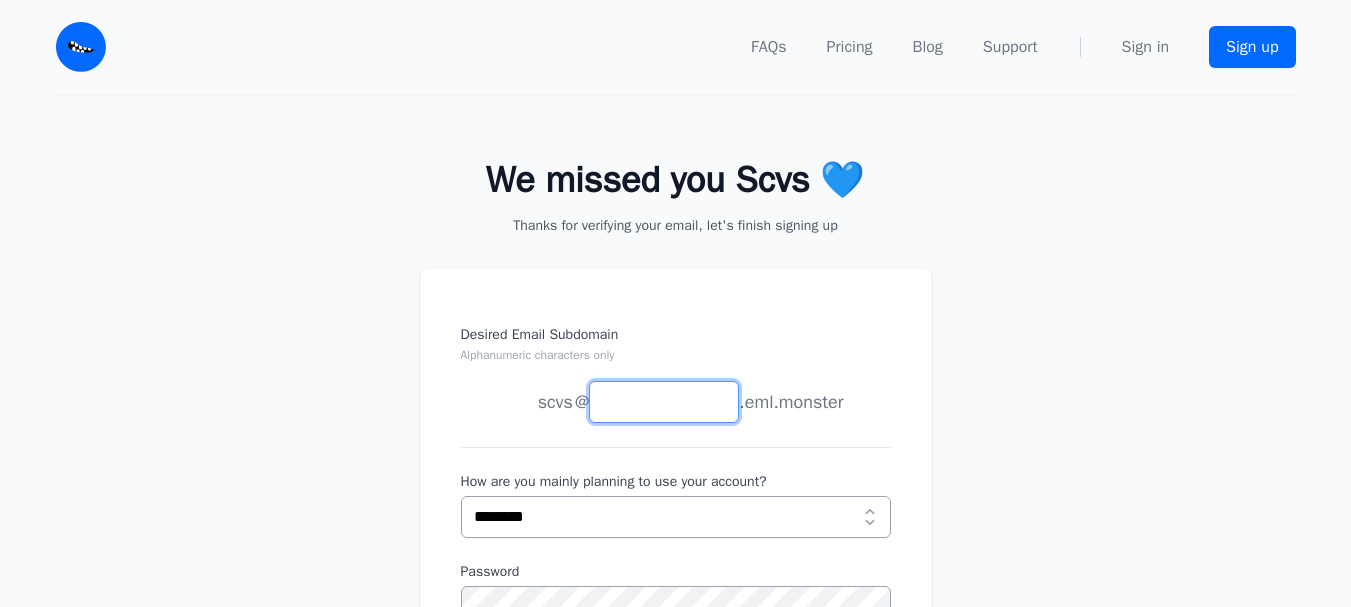 click on "Desired Email Subdomain
Alphanumeric characters only" at bounding box center [664, 402] 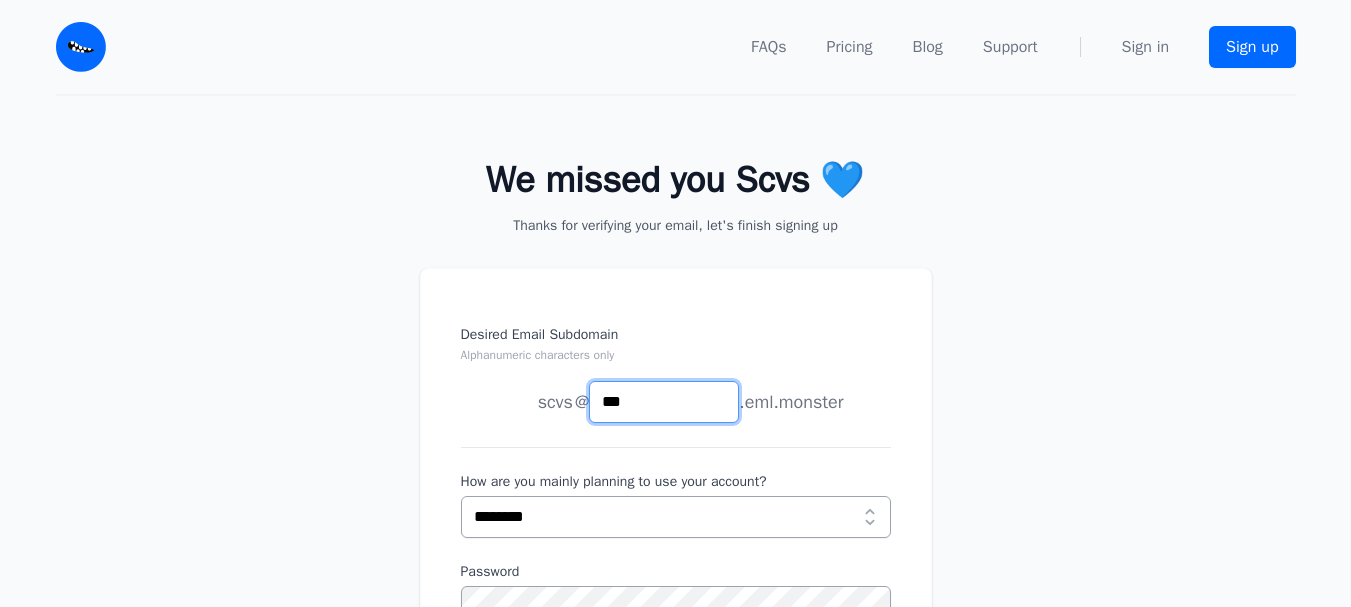 scroll, scrollTop: 100, scrollLeft: 0, axis: vertical 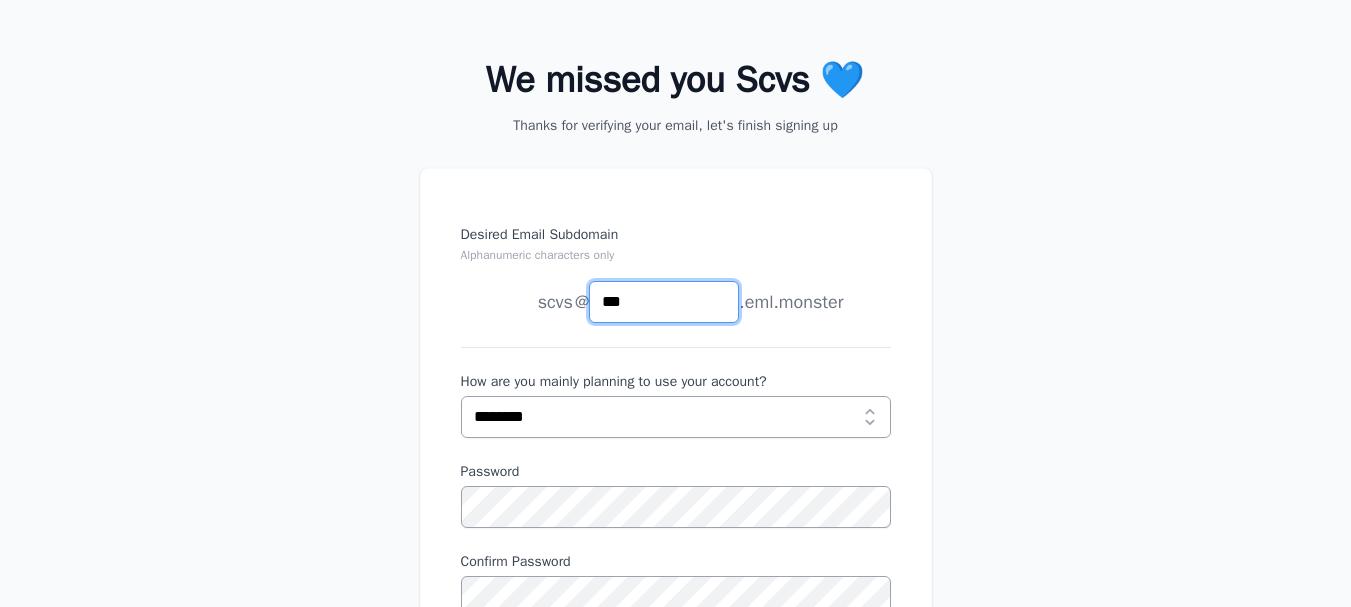 type on "***" 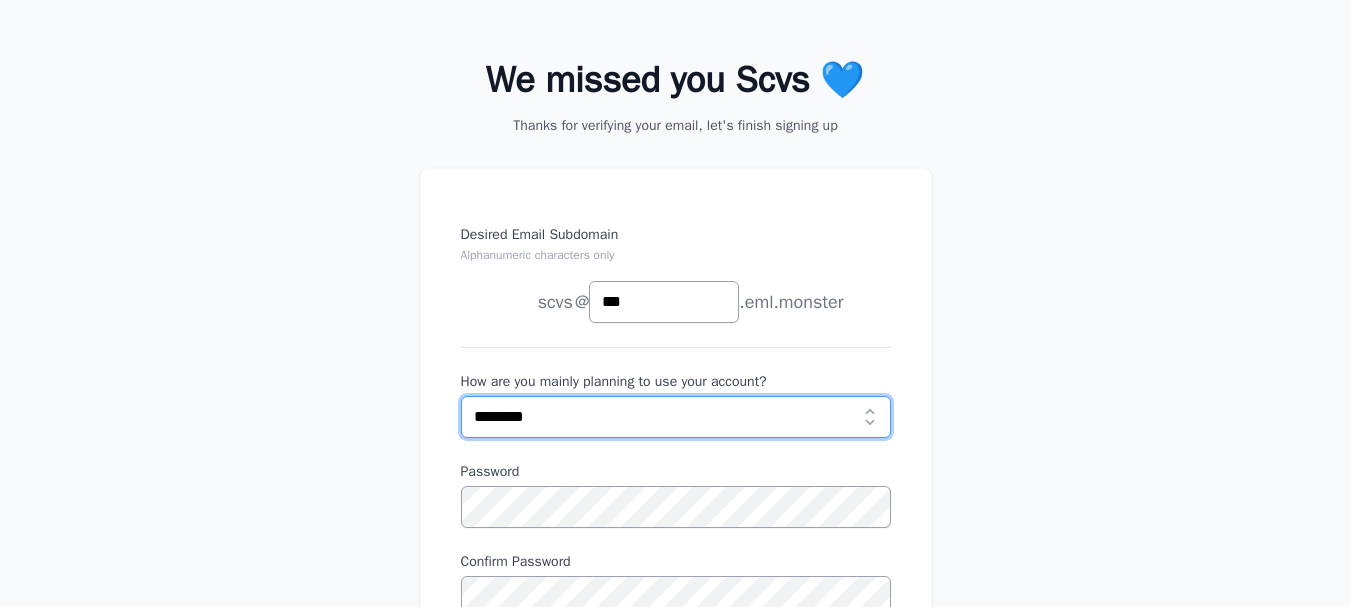 click on "**********" at bounding box center (676, 417) 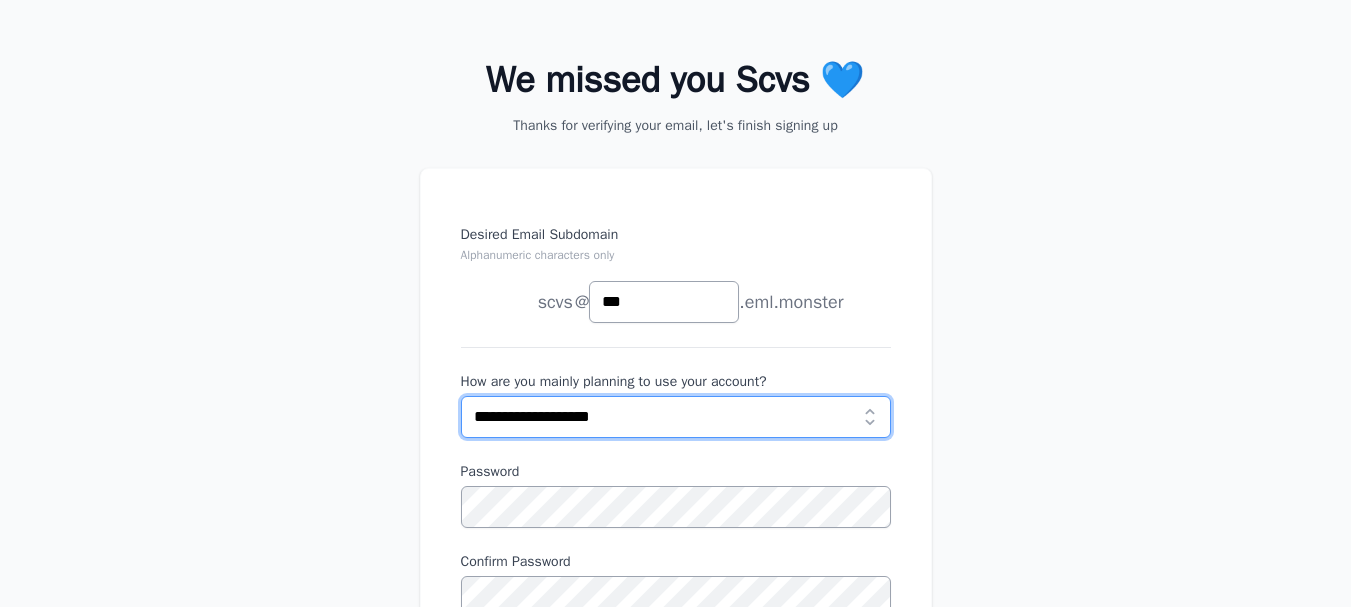 click on "**********" at bounding box center [676, 417] 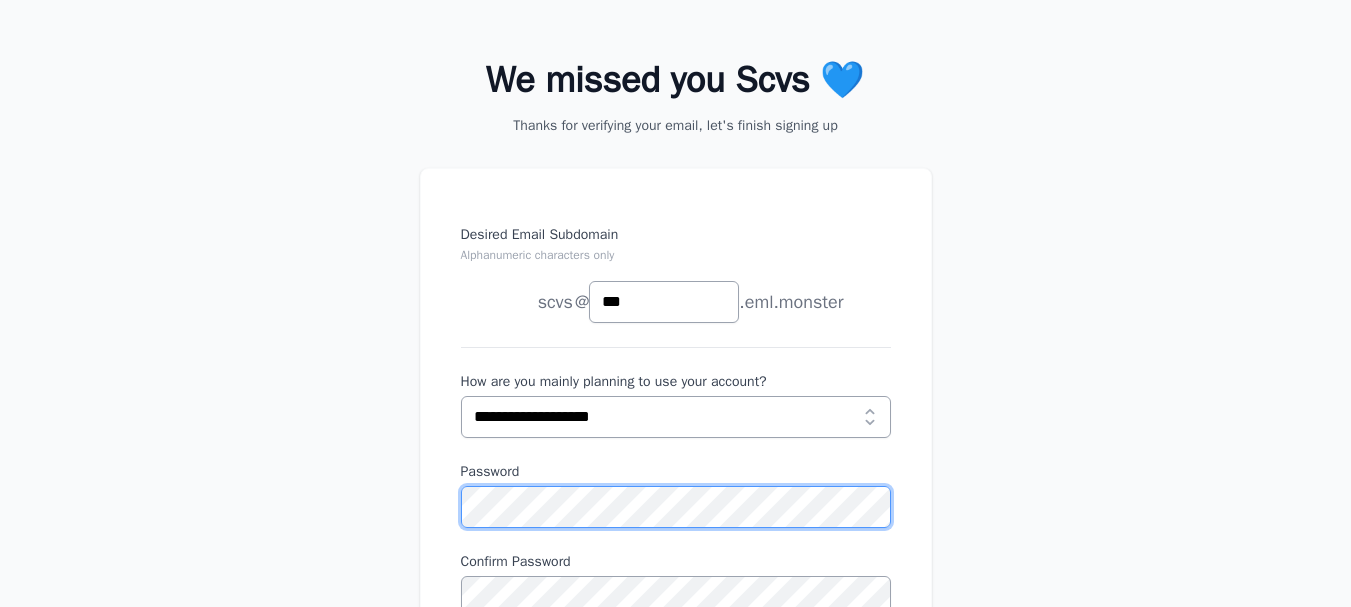 scroll, scrollTop: 300, scrollLeft: 0, axis: vertical 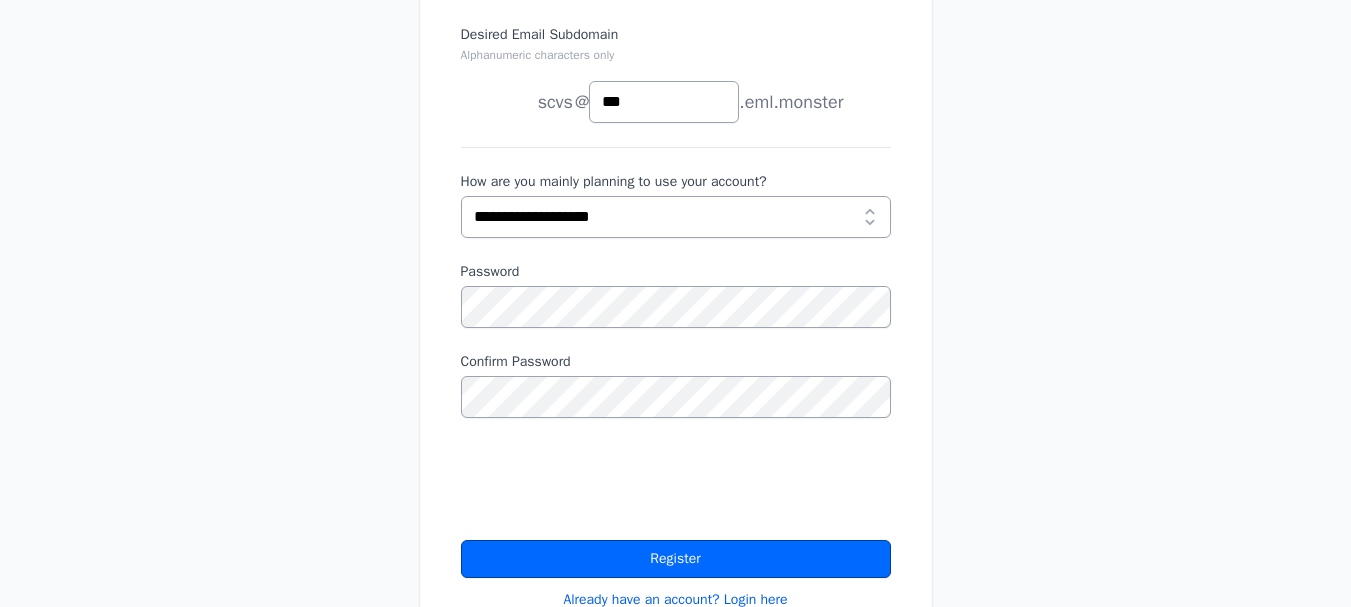 click on "Register" at bounding box center (676, 559) 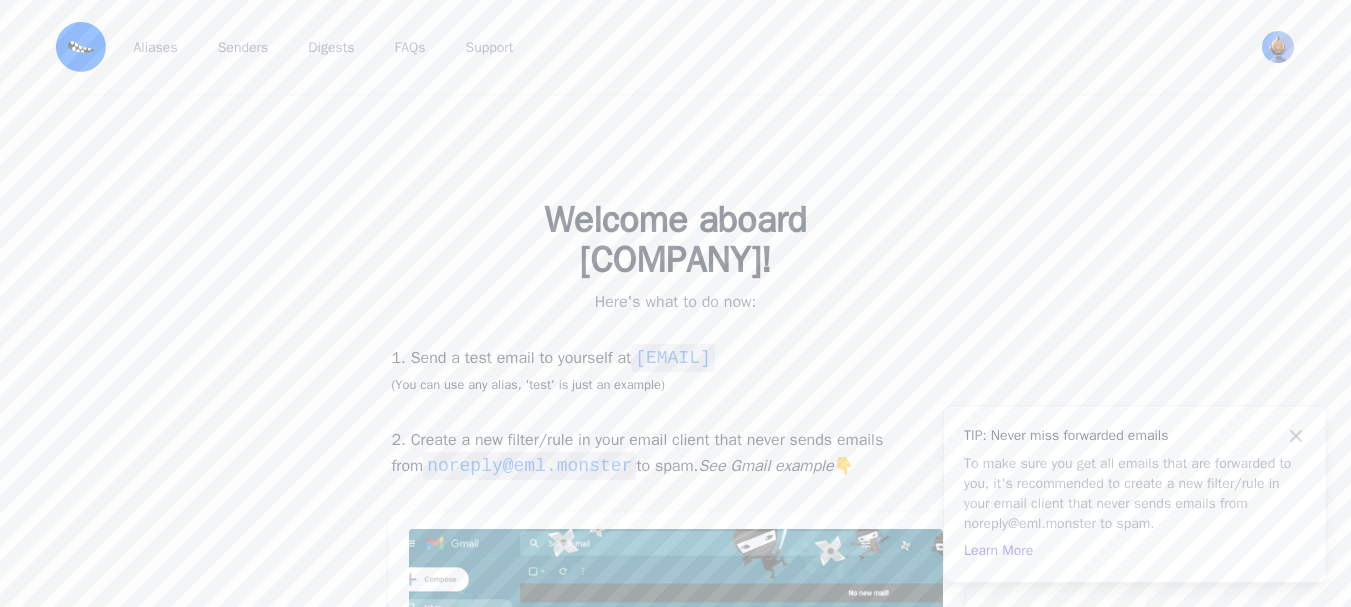 scroll, scrollTop: 0, scrollLeft: 0, axis: both 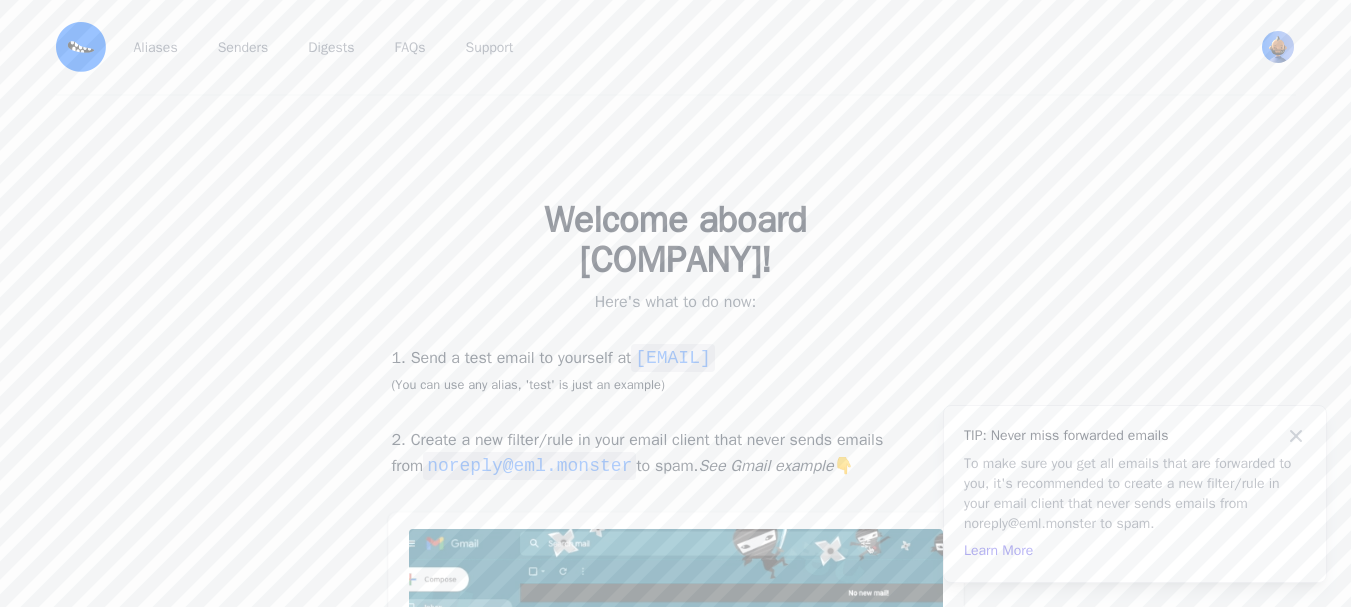 drag, startPoint x: 672, startPoint y: 314, endPoint x: 856, endPoint y: 310, distance: 184.04347 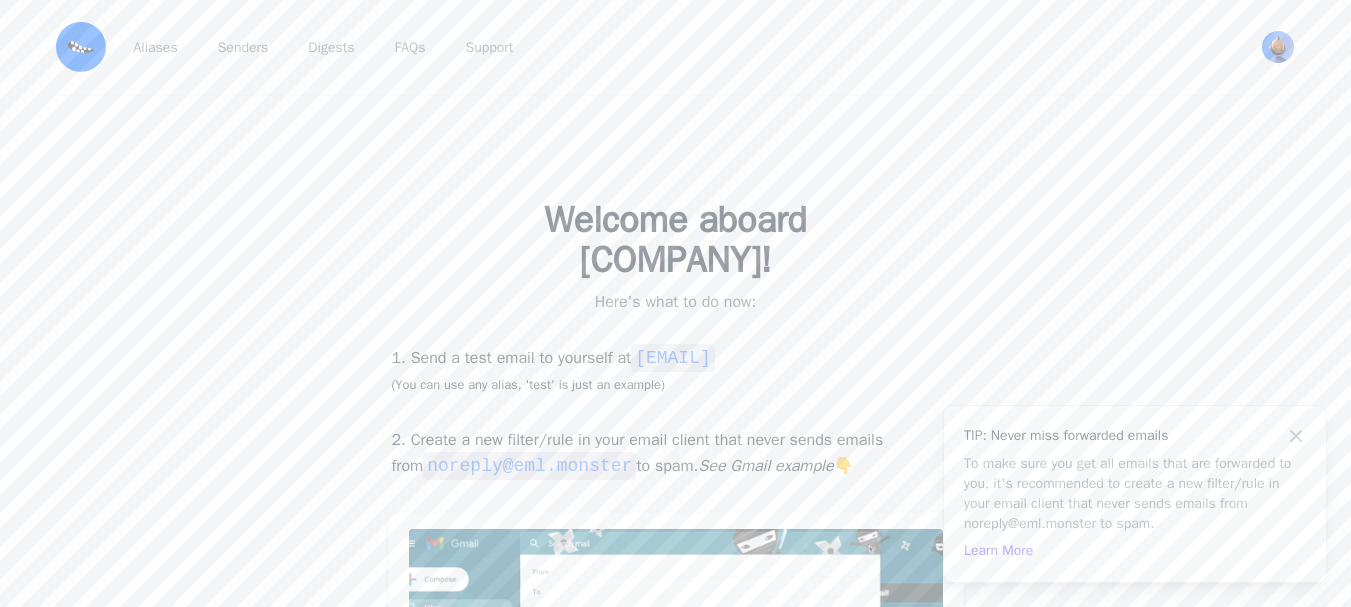 click on "1. Send a test email to yourself at  test@wew.eml.monster (You can use any alias, 'test' is just an example)" at bounding box center [676, 370] 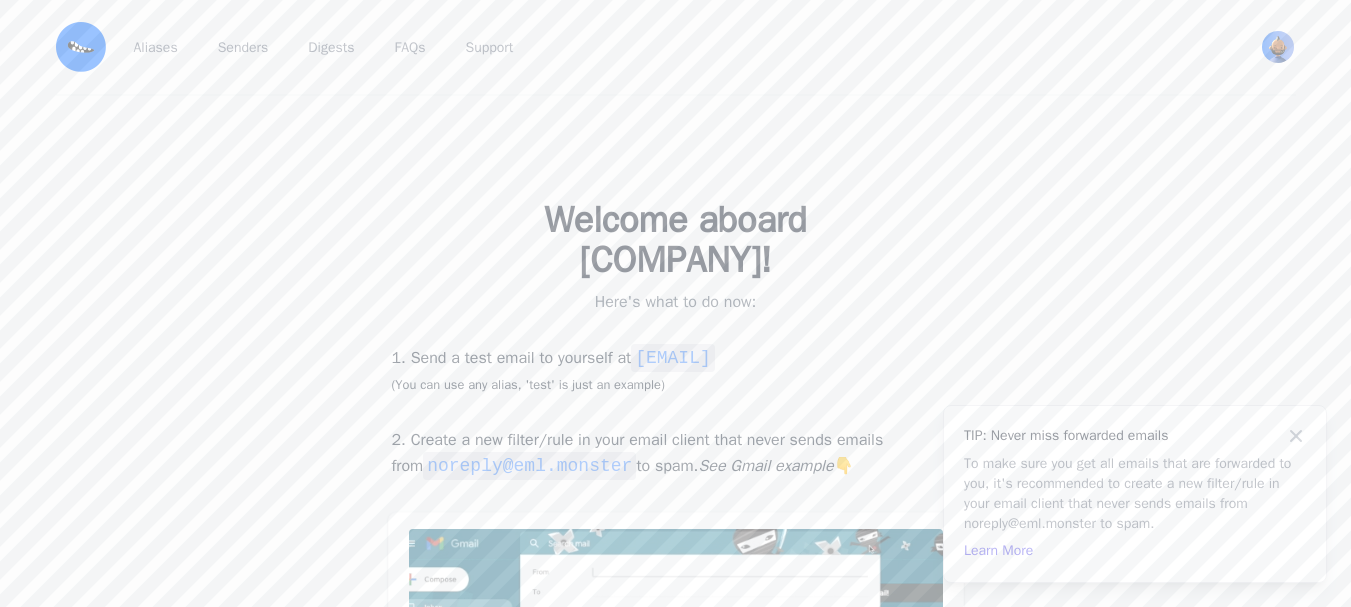 copy on "@wew.eml.monster" 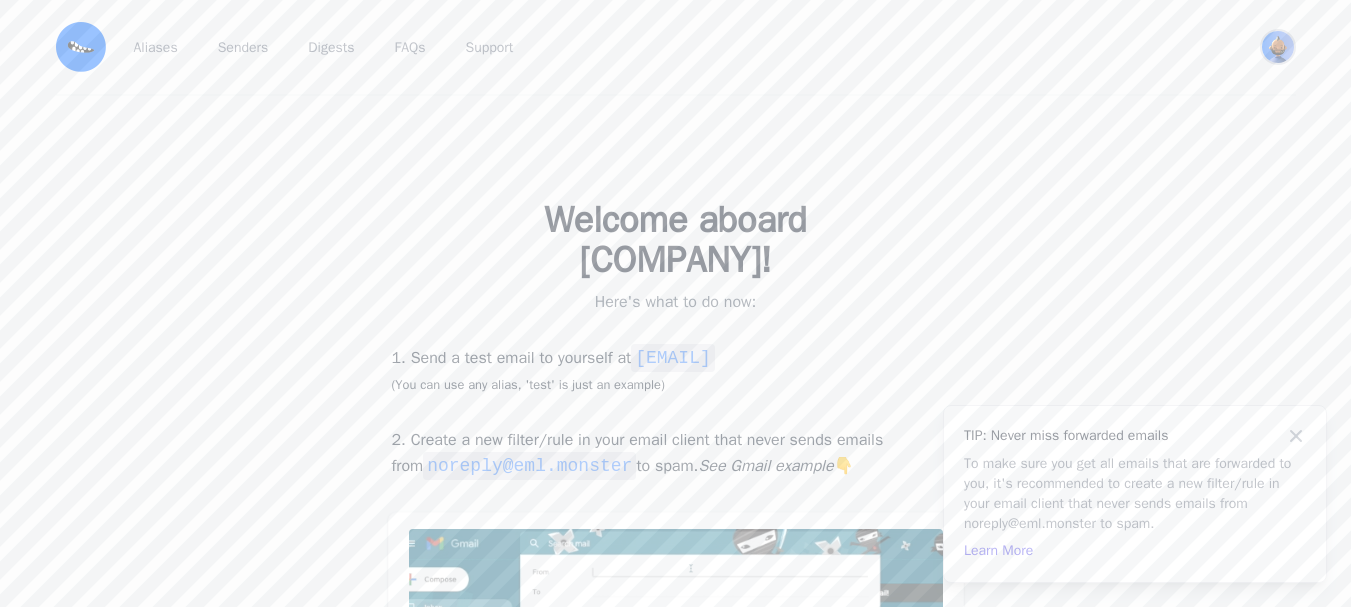 click at bounding box center [1278, 47] 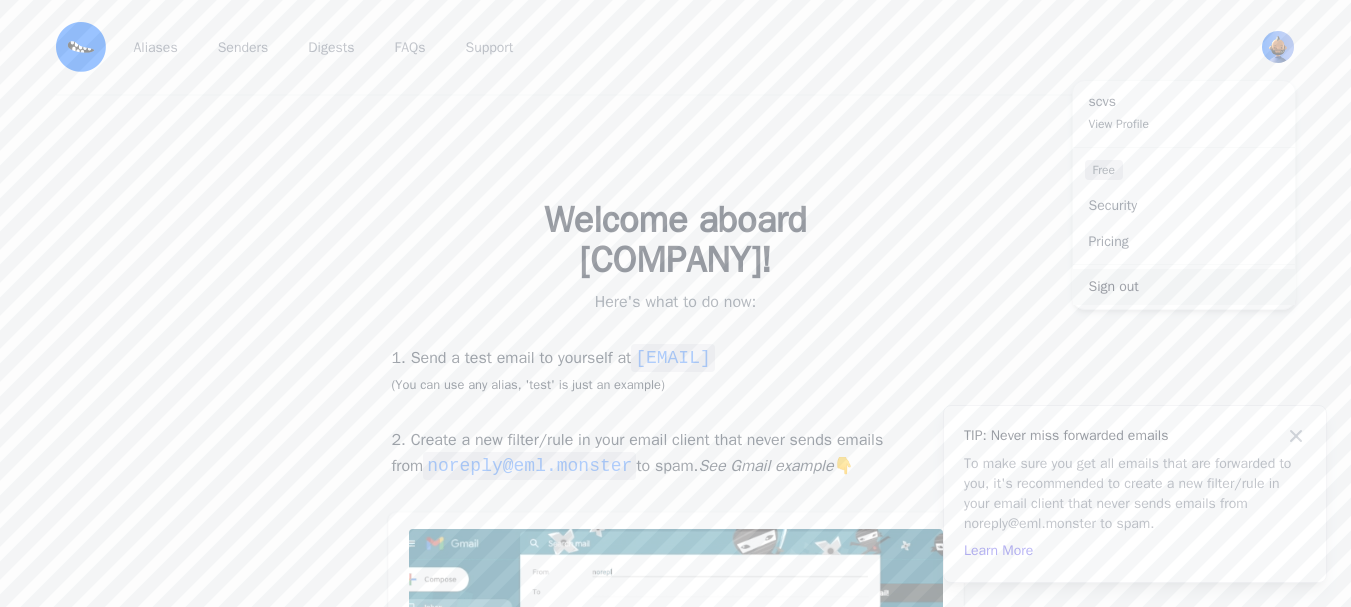 click on "Sign out" at bounding box center (1184, 287) 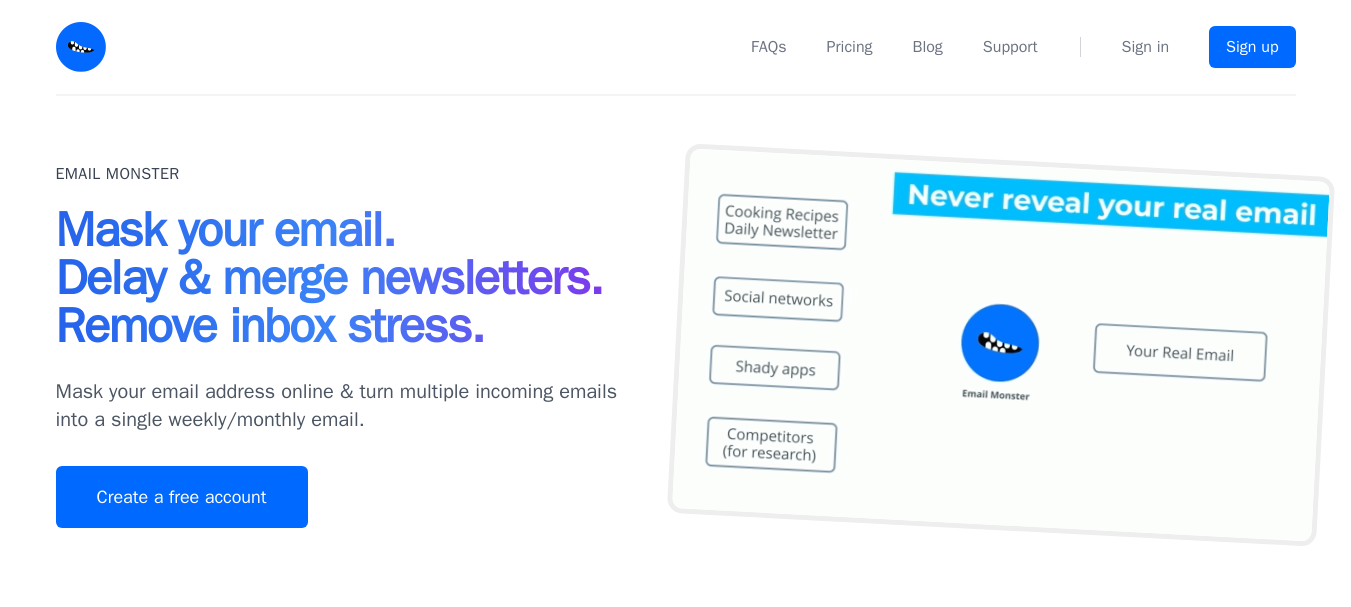 scroll, scrollTop: 0, scrollLeft: 0, axis: both 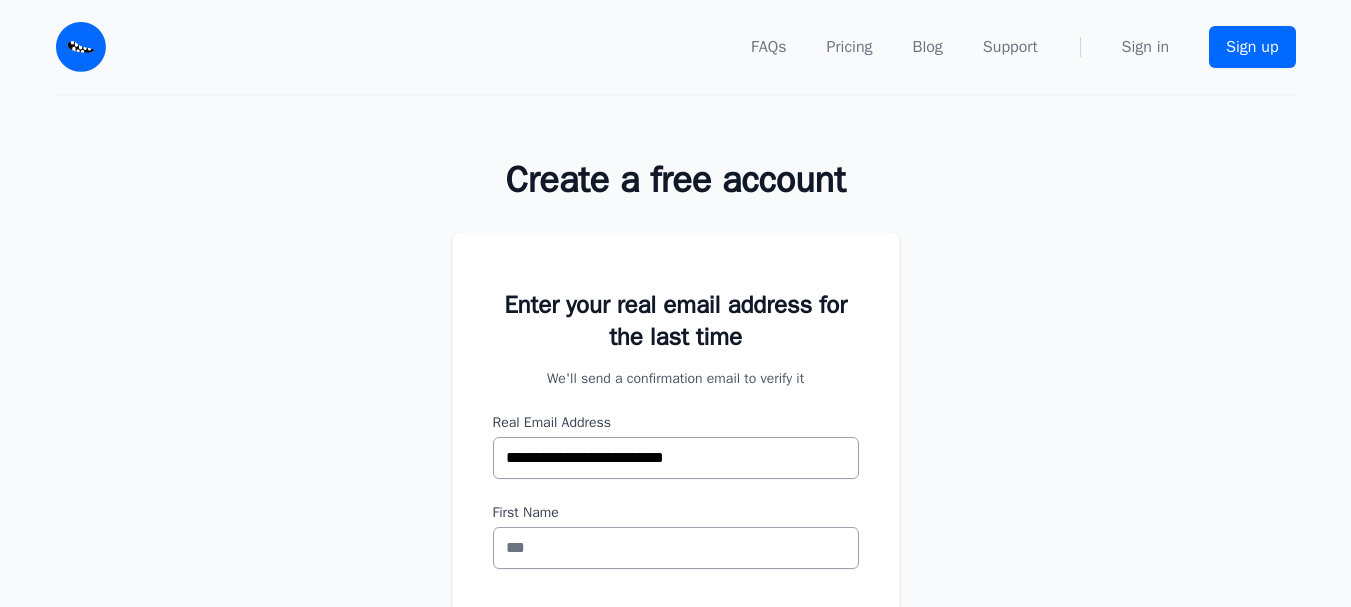 type on "**********" 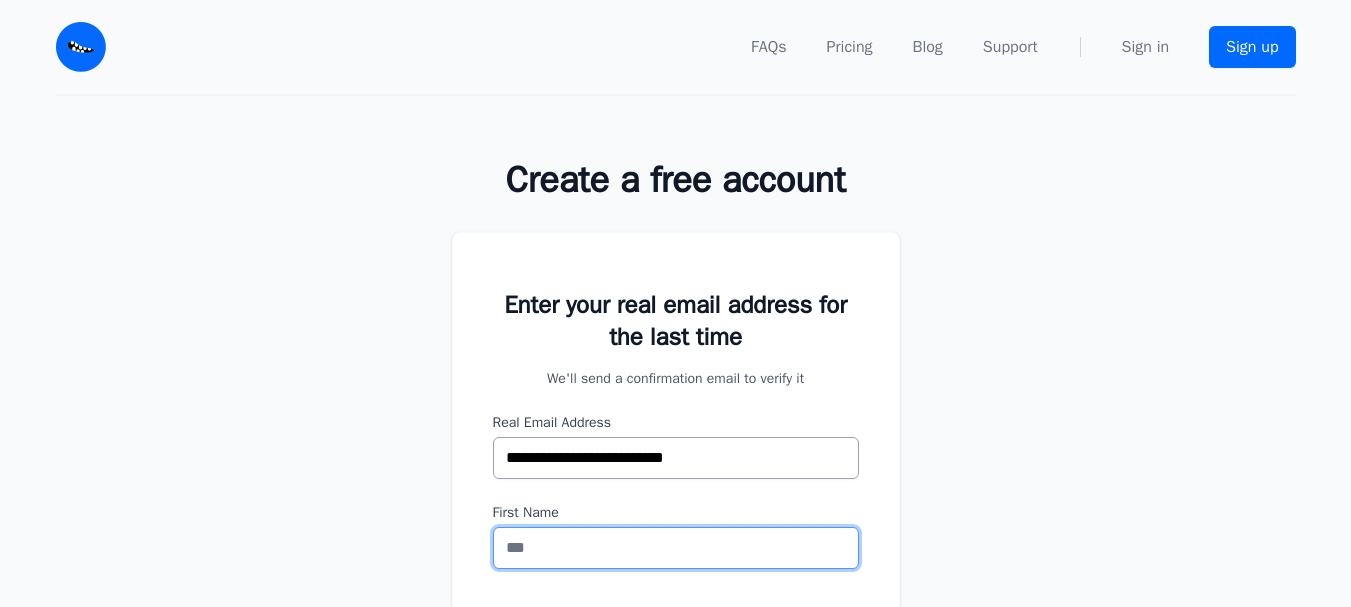 click on "First Name" at bounding box center [676, 548] 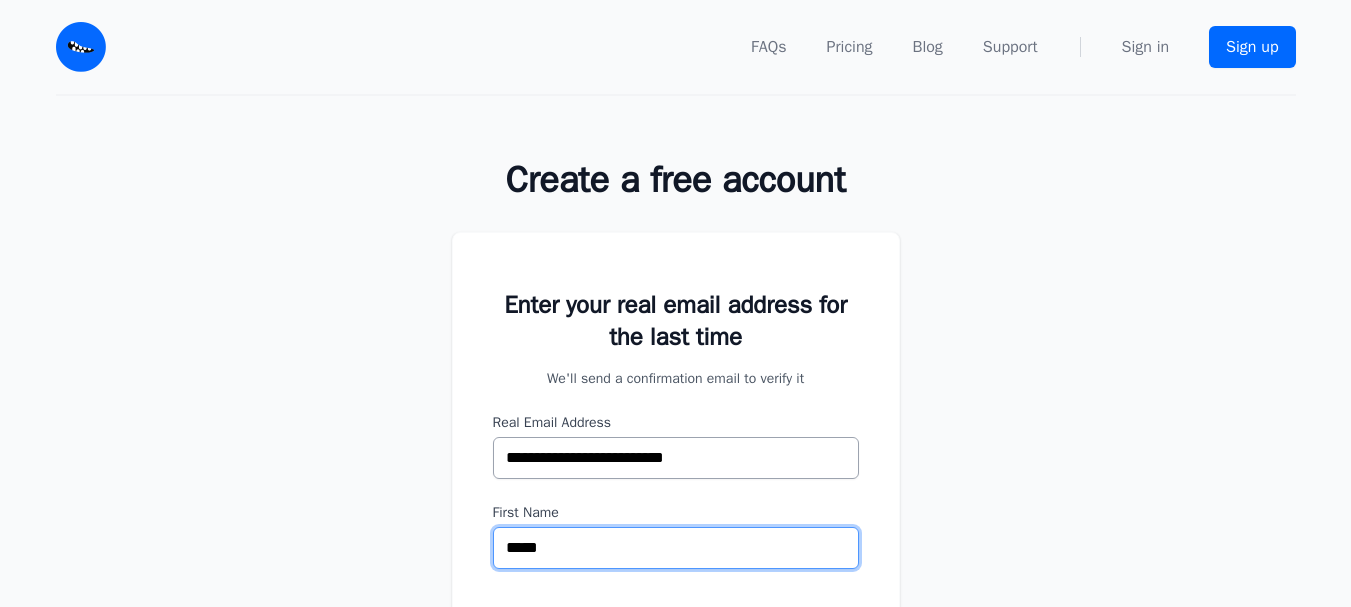 scroll, scrollTop: 200, scrollLeft: 0, axis: vertical 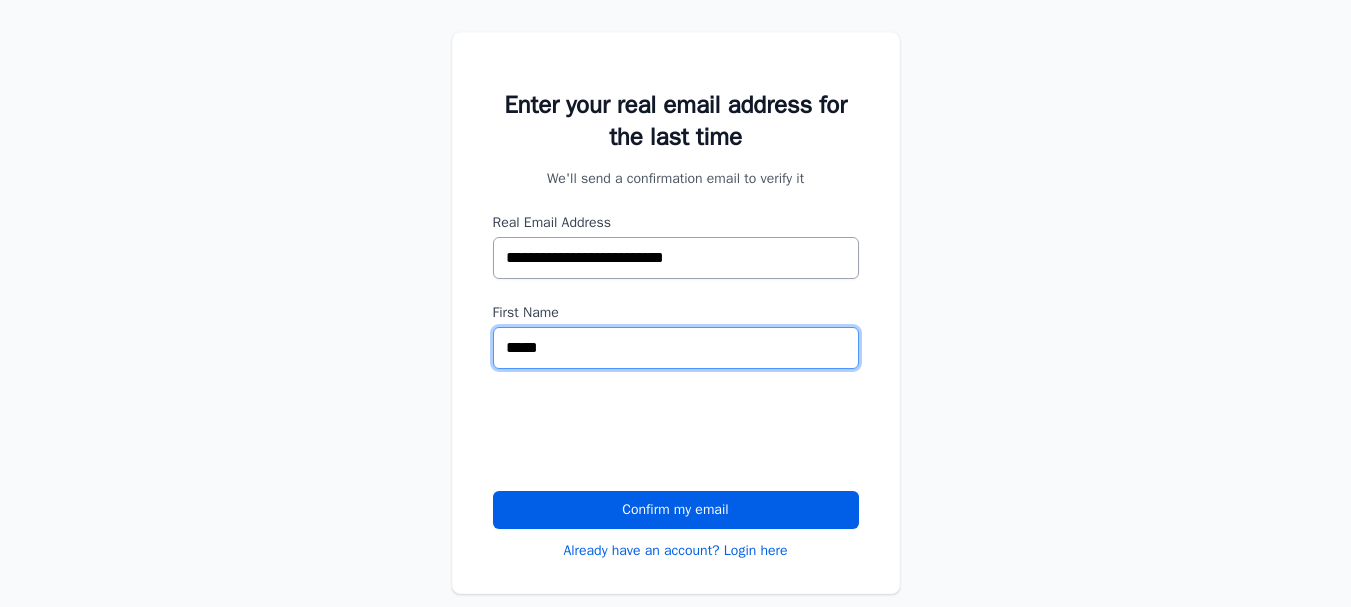 type on "*****" 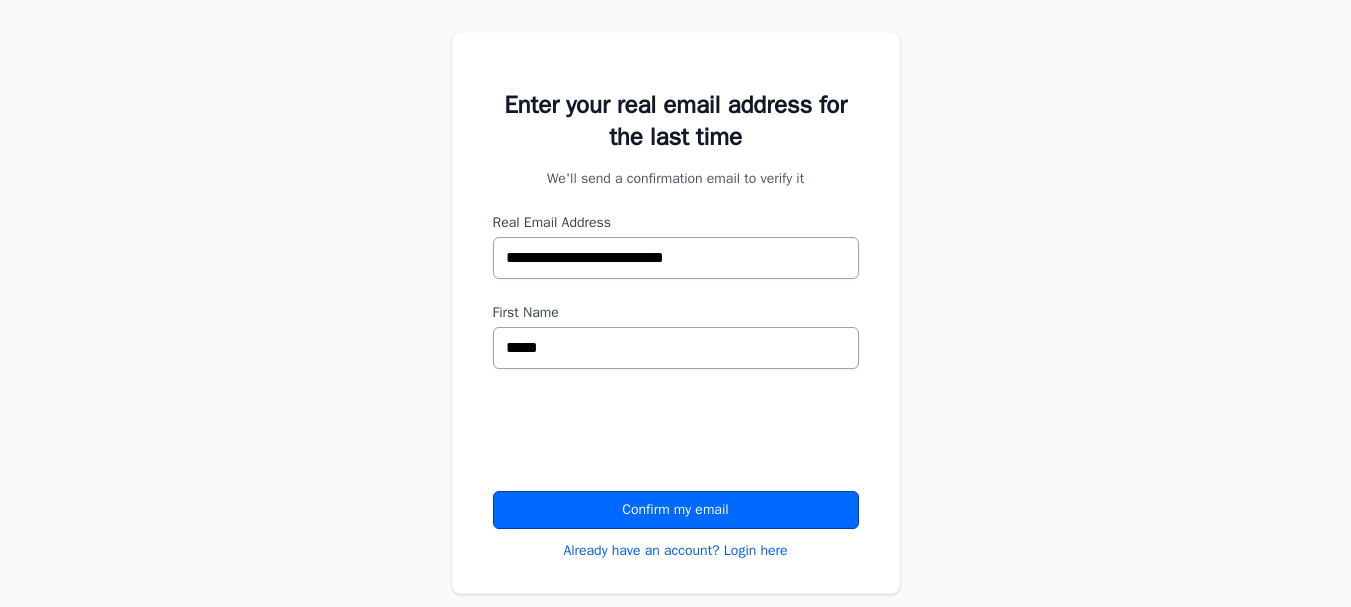 click on "Confirm my email" at bounding box center (676, 510) 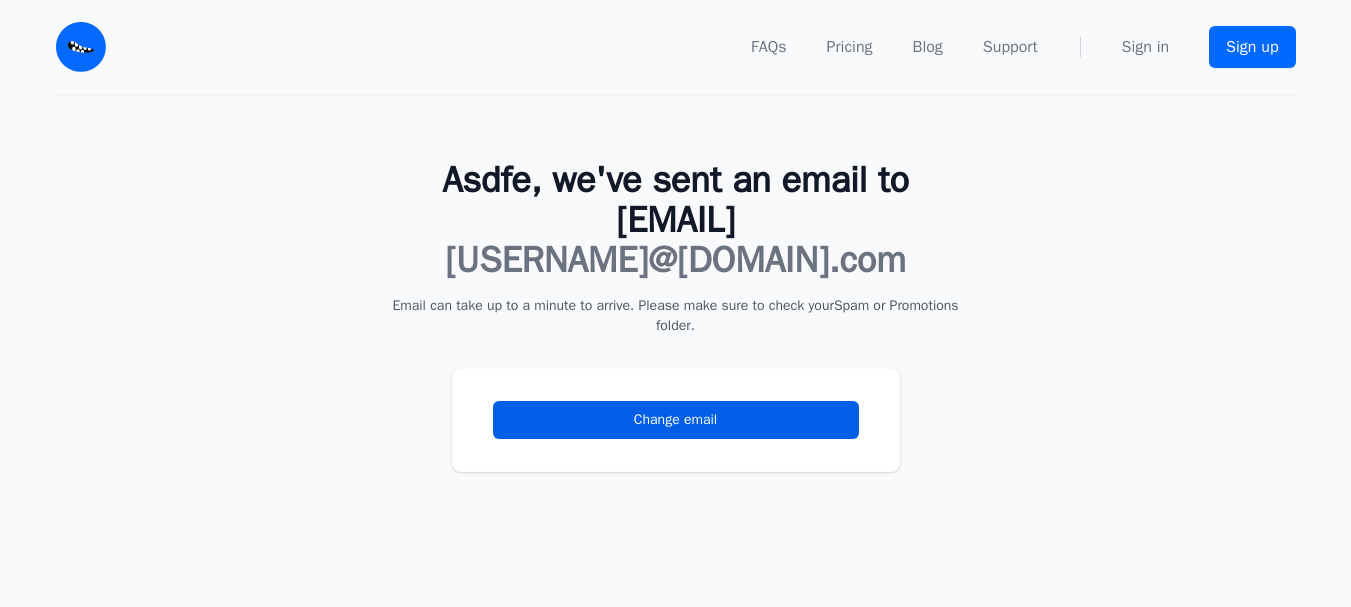 scroll, scrollTop: 0, scrollLeft: 0, axis: both 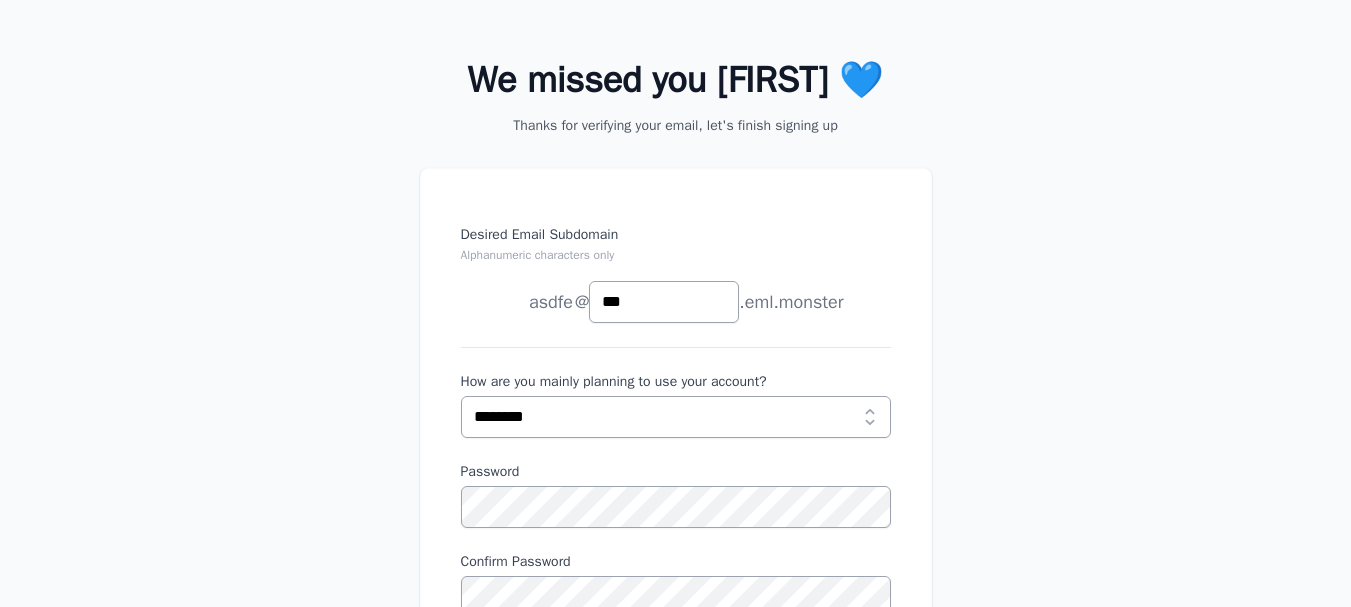 type on "***" 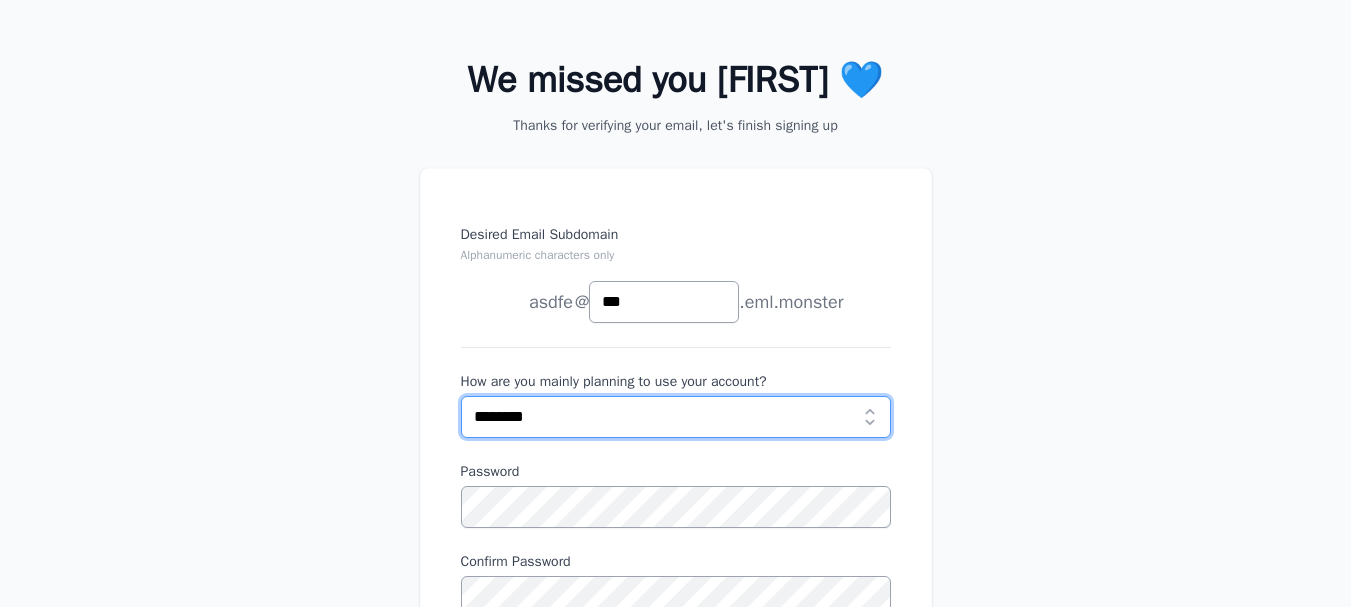 click on "**********" at bounding box center (676, 417) 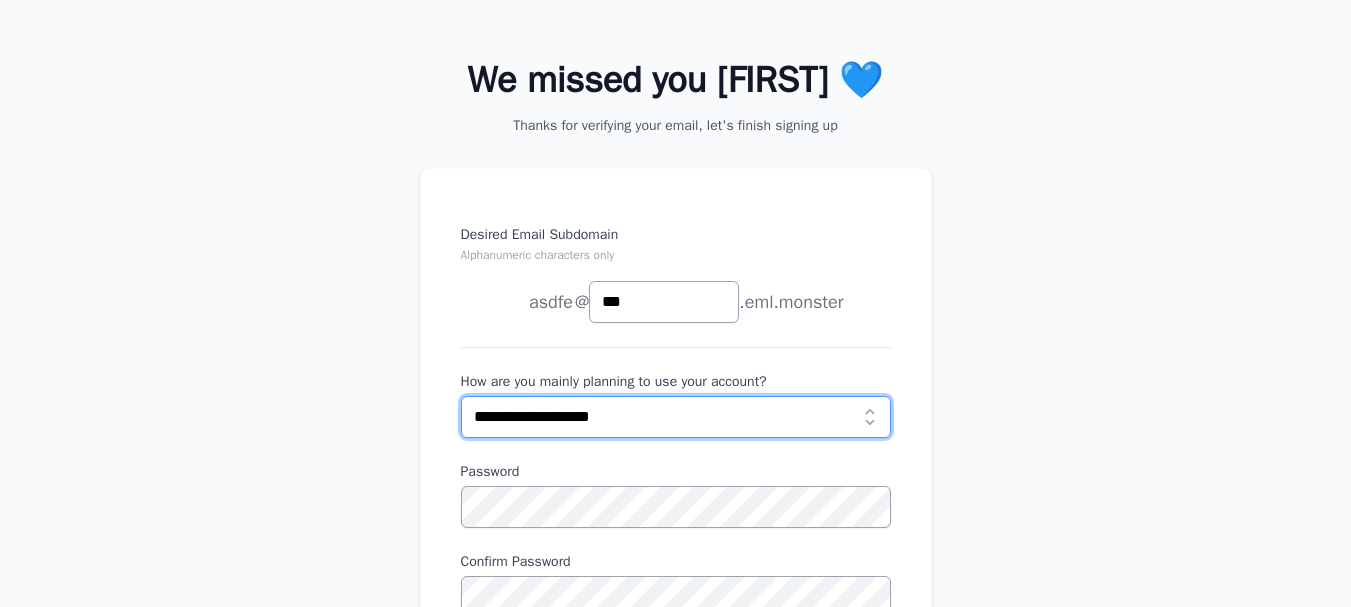 click on "**********" at bounding box center (676, 417) 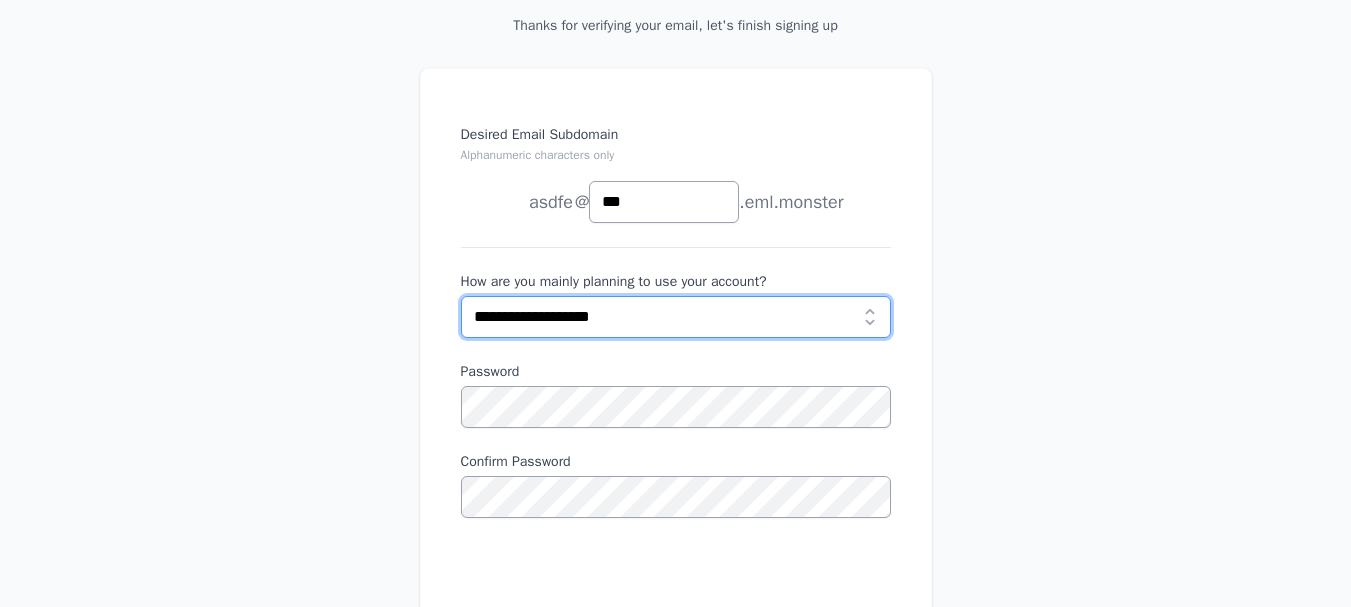 scroll, scrollTop: 300, scrollLeft: 0, axis: vertical 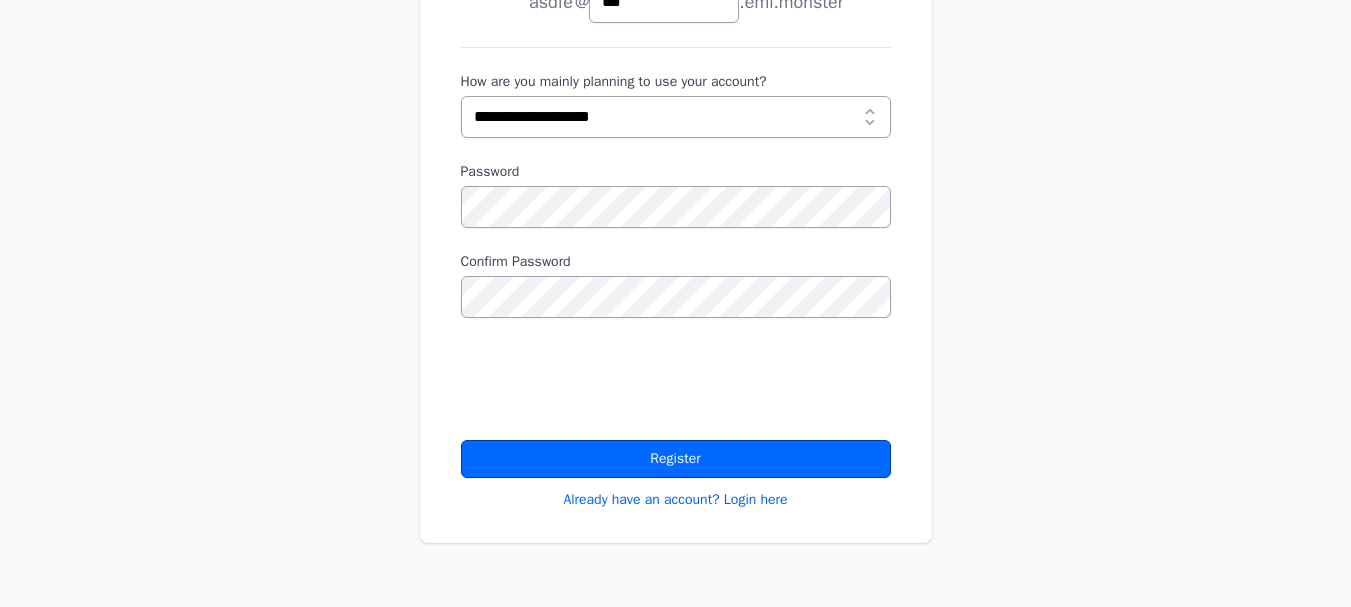 click on "Register" at bounding box center [676, 459] 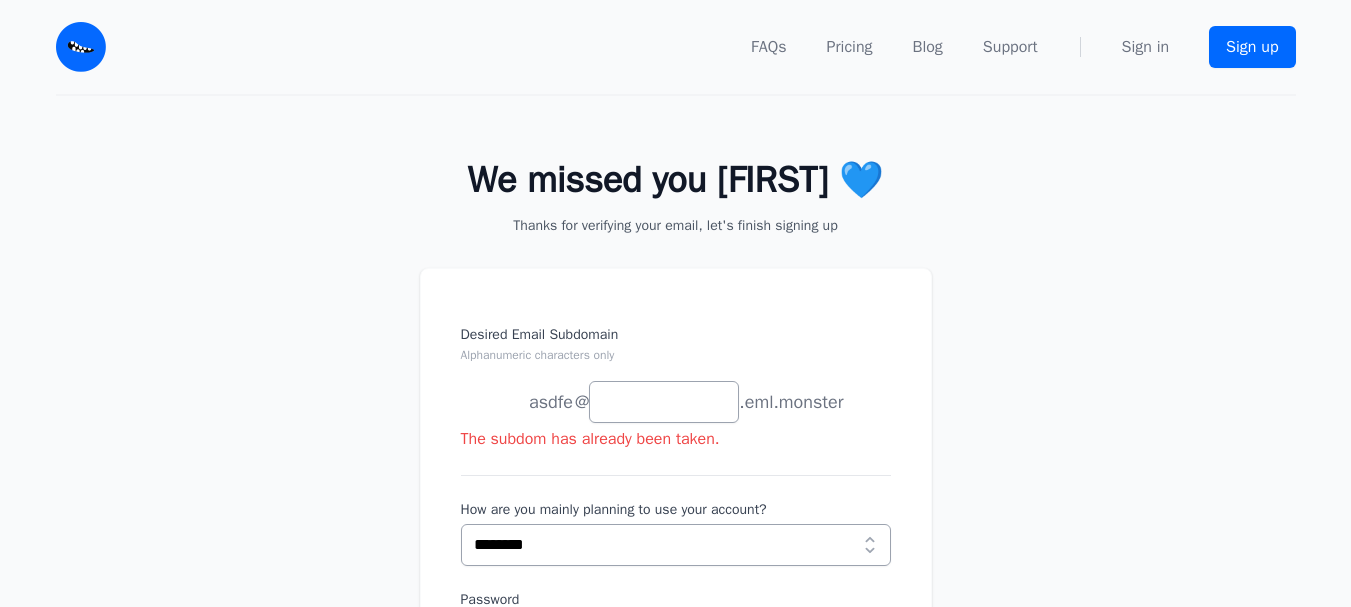 scroll, scrollTop: 0, scrollLeft: 0, axis: both 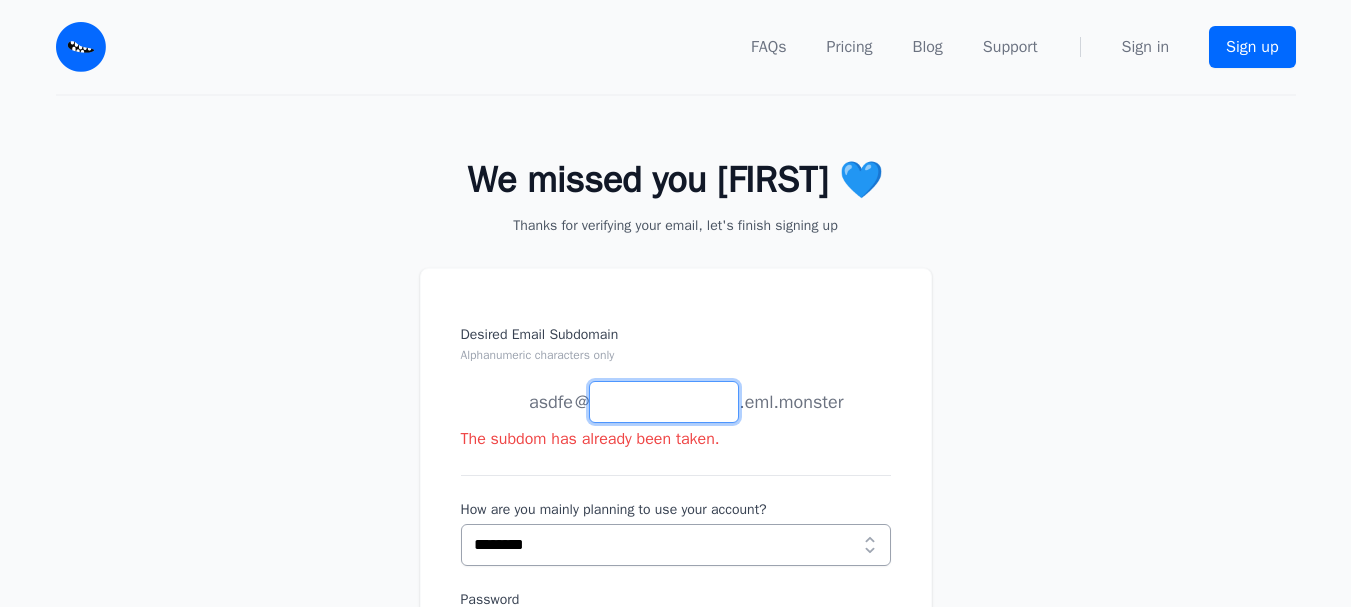 click on "Desired Email Subdomain
Alphanumeric characters only" at bounding box center (664, 402) 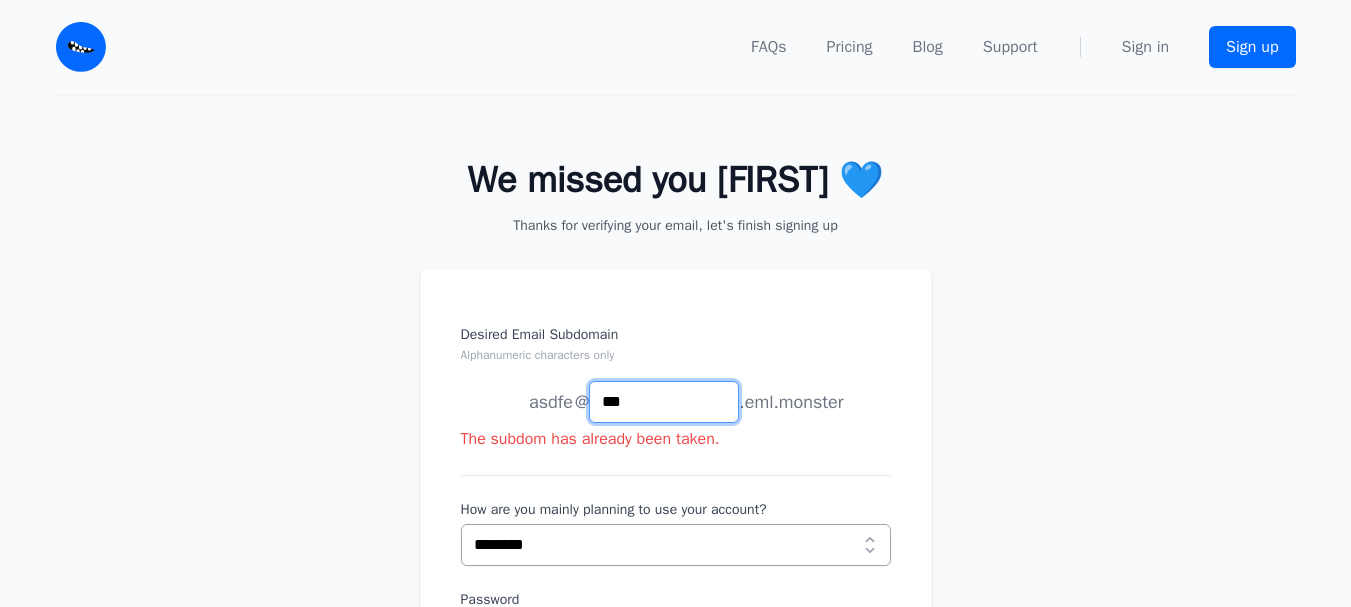 scroll, scrollTop: 200, scrollLeft: 0, axis: vertical 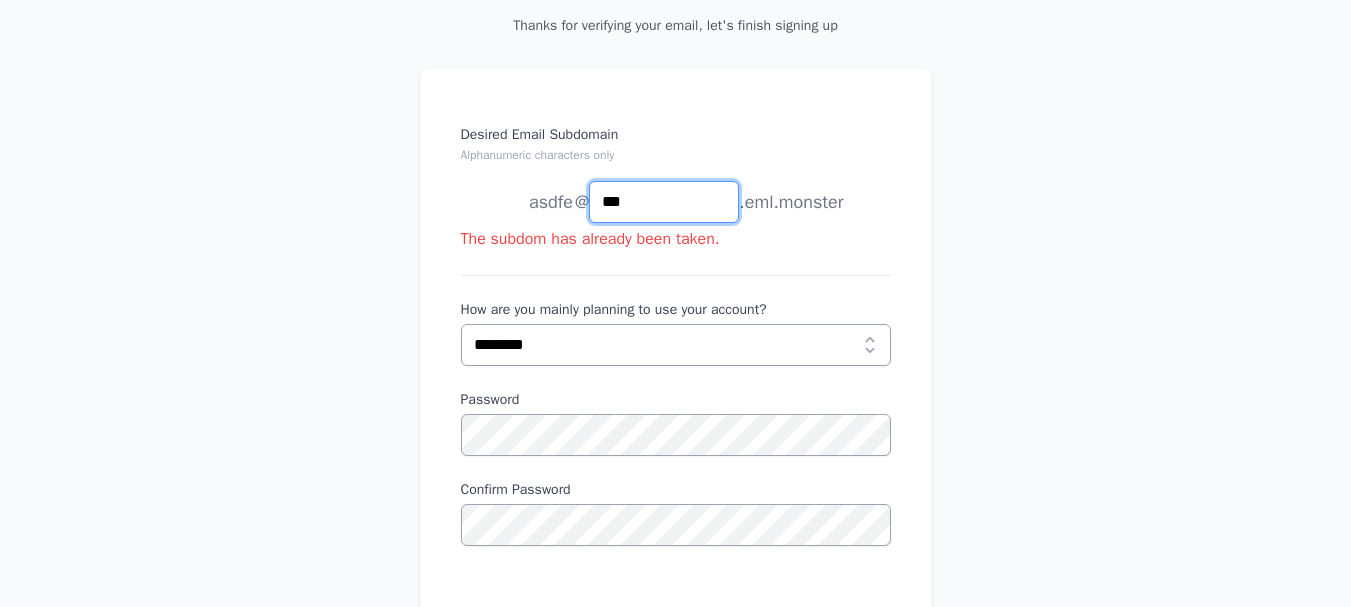 type on "***" 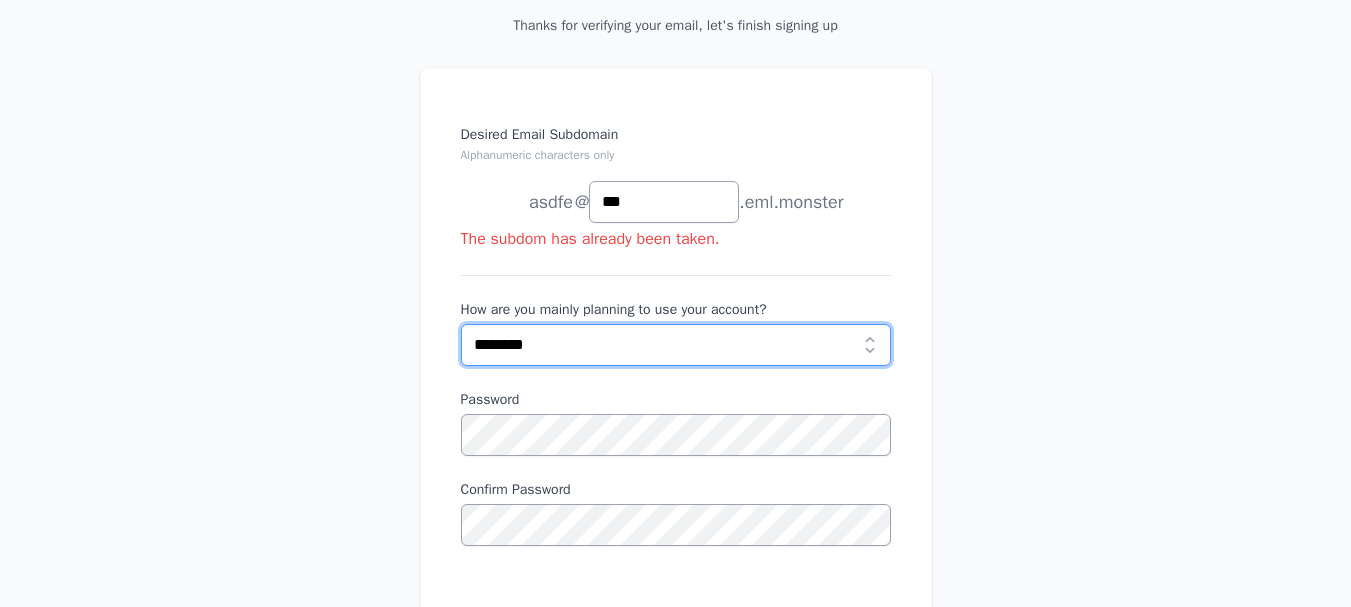 click on "**********" at bounding box center (676, 345) 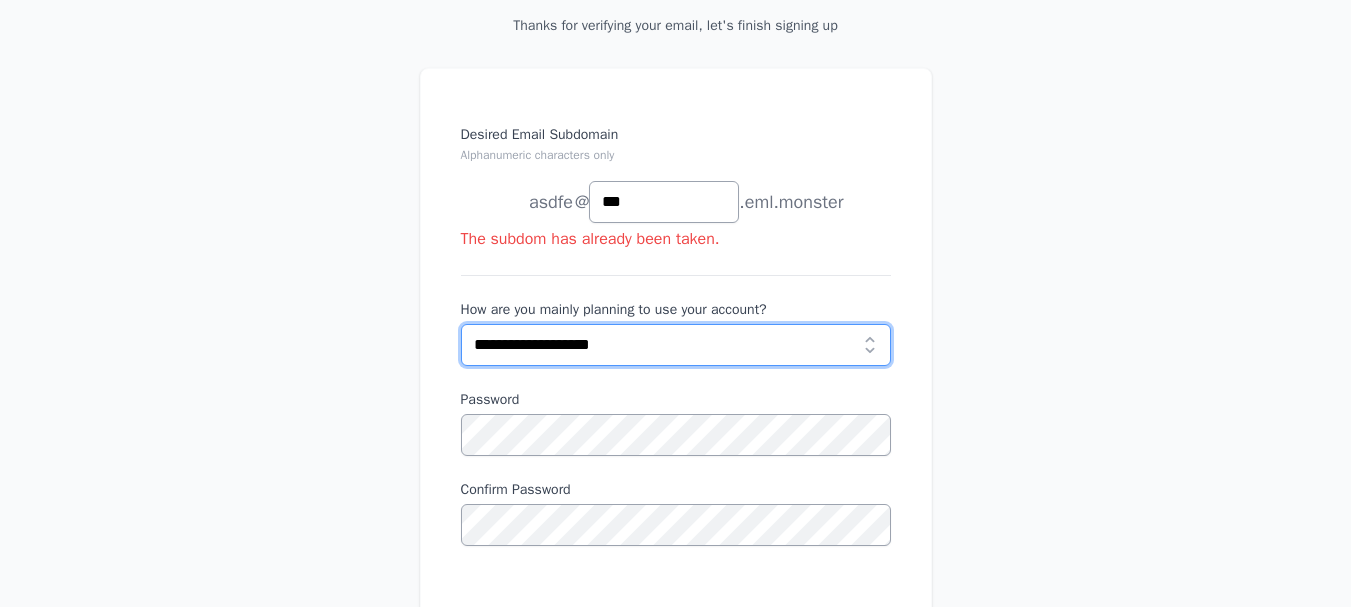 click on "**********" at bounding box center [676, 345] 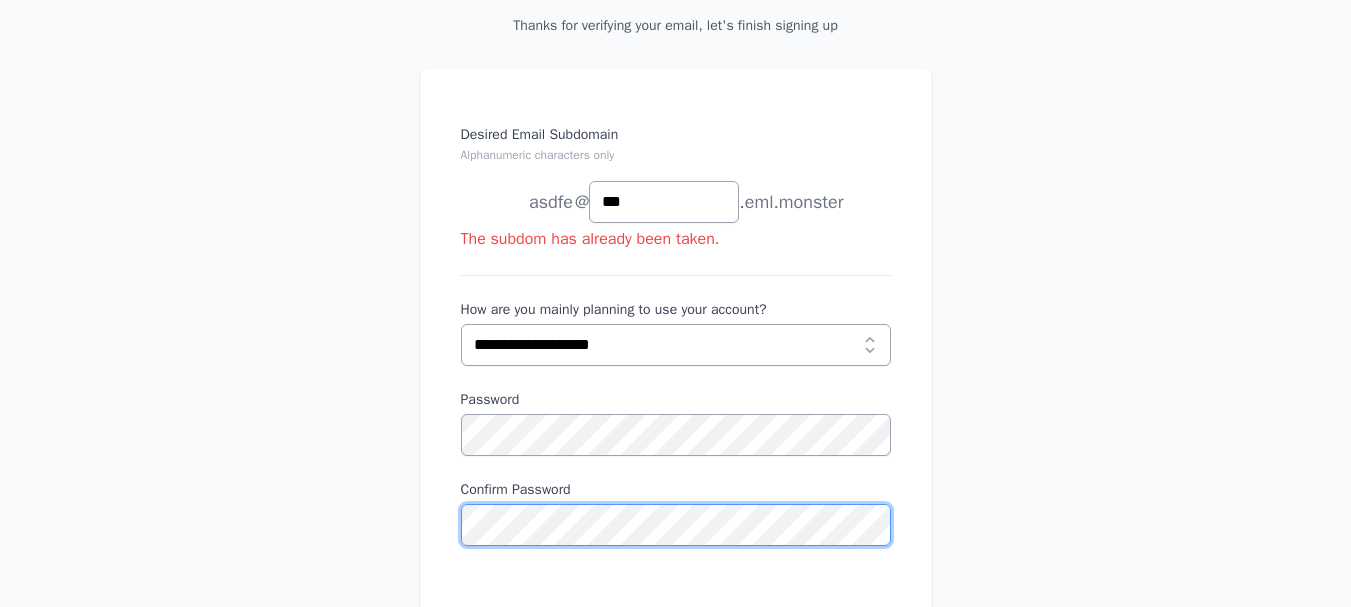 scroll, scrollTop: 400, scrollLeft: 0, axis: vertical 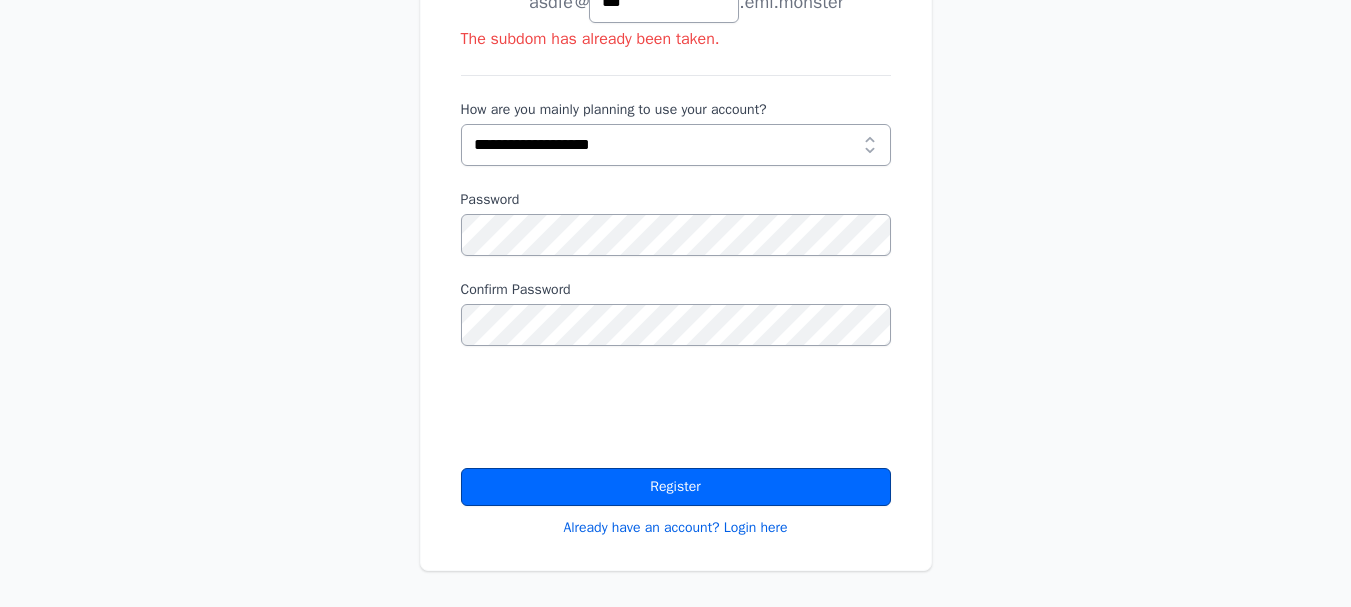 click on "Register" at bounding box center [676, 487] 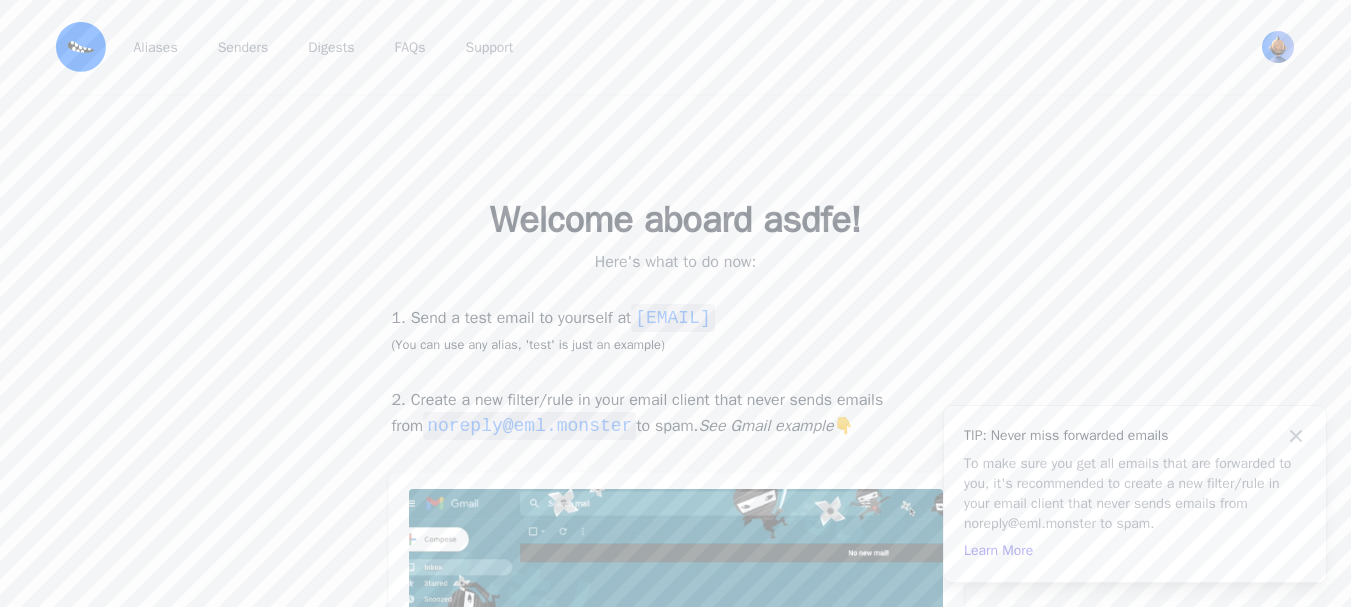 scroll, scrollTop: 0, scrollLeft: 0, axis: both 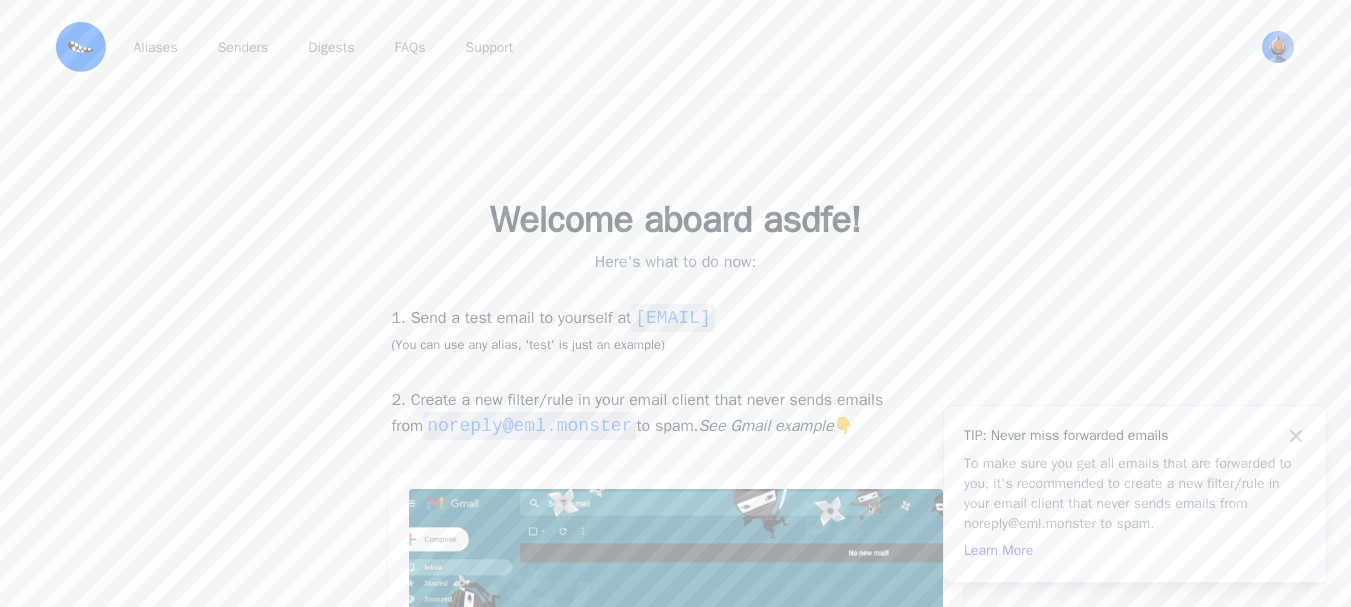 click on "Welcome aboard asdfe!
Here's what to do now:
1. Send a test email to yourself at  [EMAIL] (You can use any alias, 'test' is just an example)
2. Create a new filter/rule in your email client that never sends emails from  noreply@example.com  to spam.  See Gmail example  👇
Go to Dashboard" at bounding box center (675, 505) 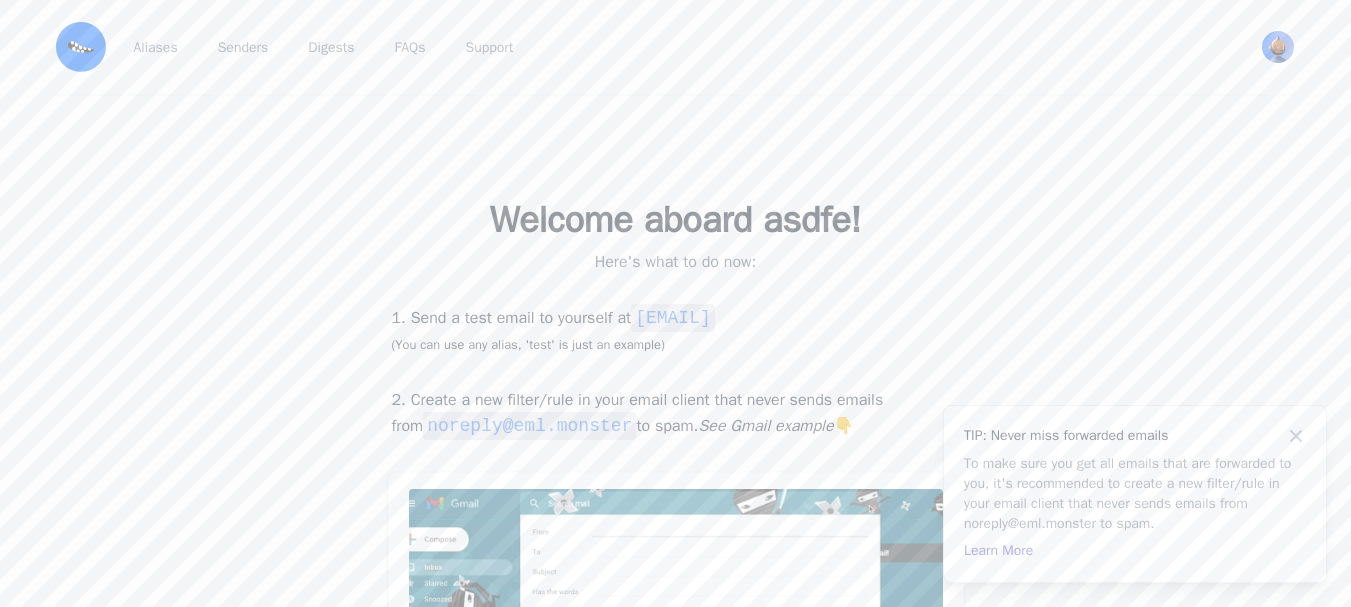 scroll, scrollTop: 0, scrollLeft: 0, axis: both 